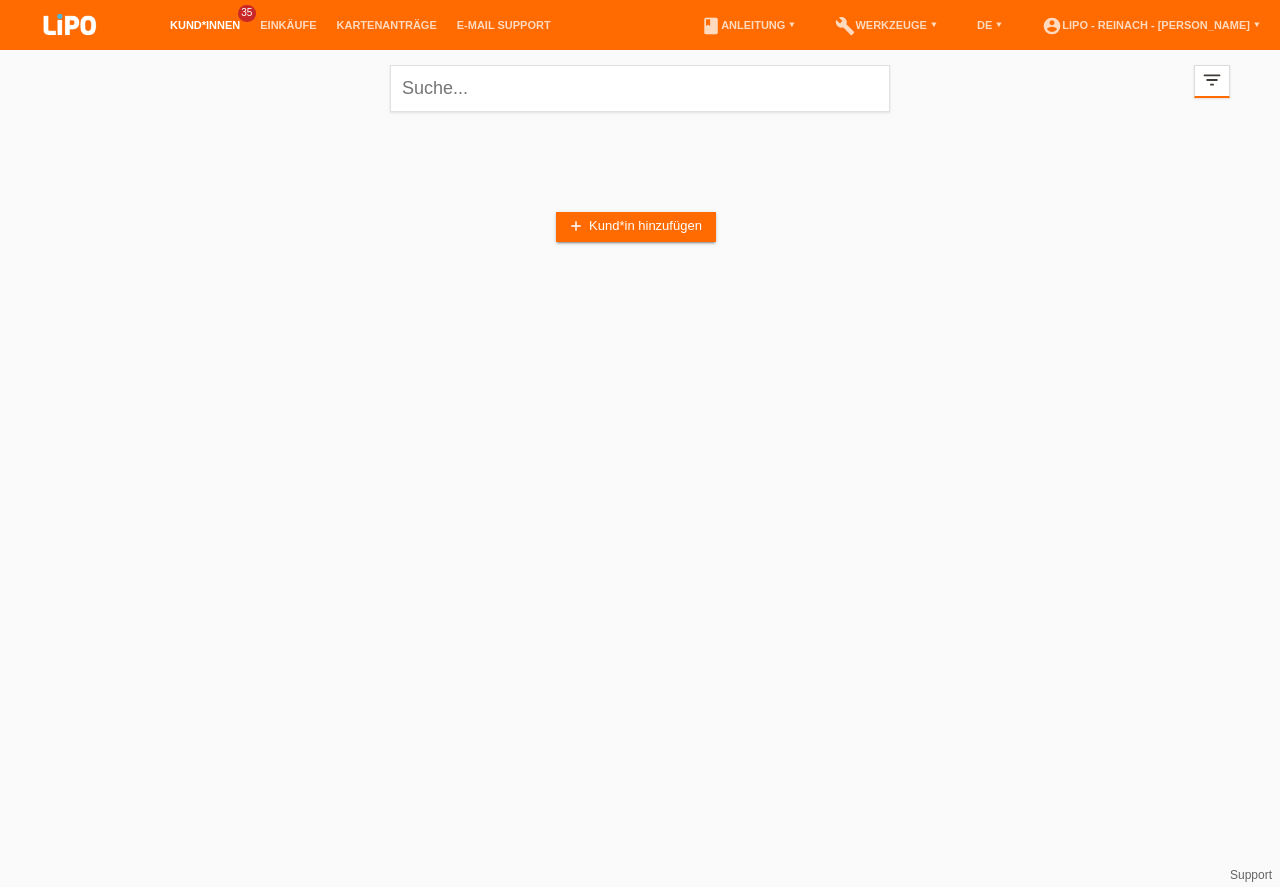 scroll, scrollTop: 0, scrollLeft: 0, axis: both 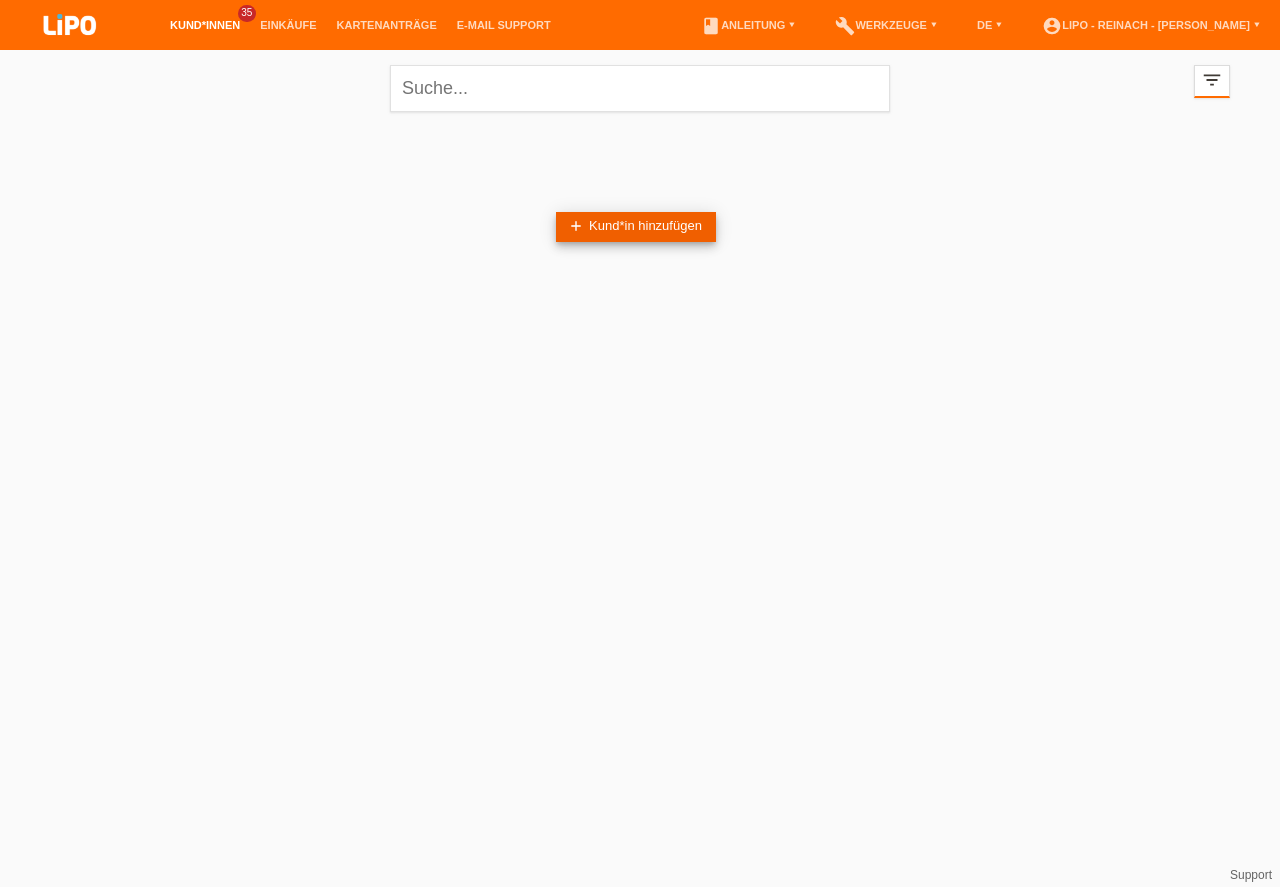click on "add  Kund*in hinzufügen" at bounding box center (636, 227) 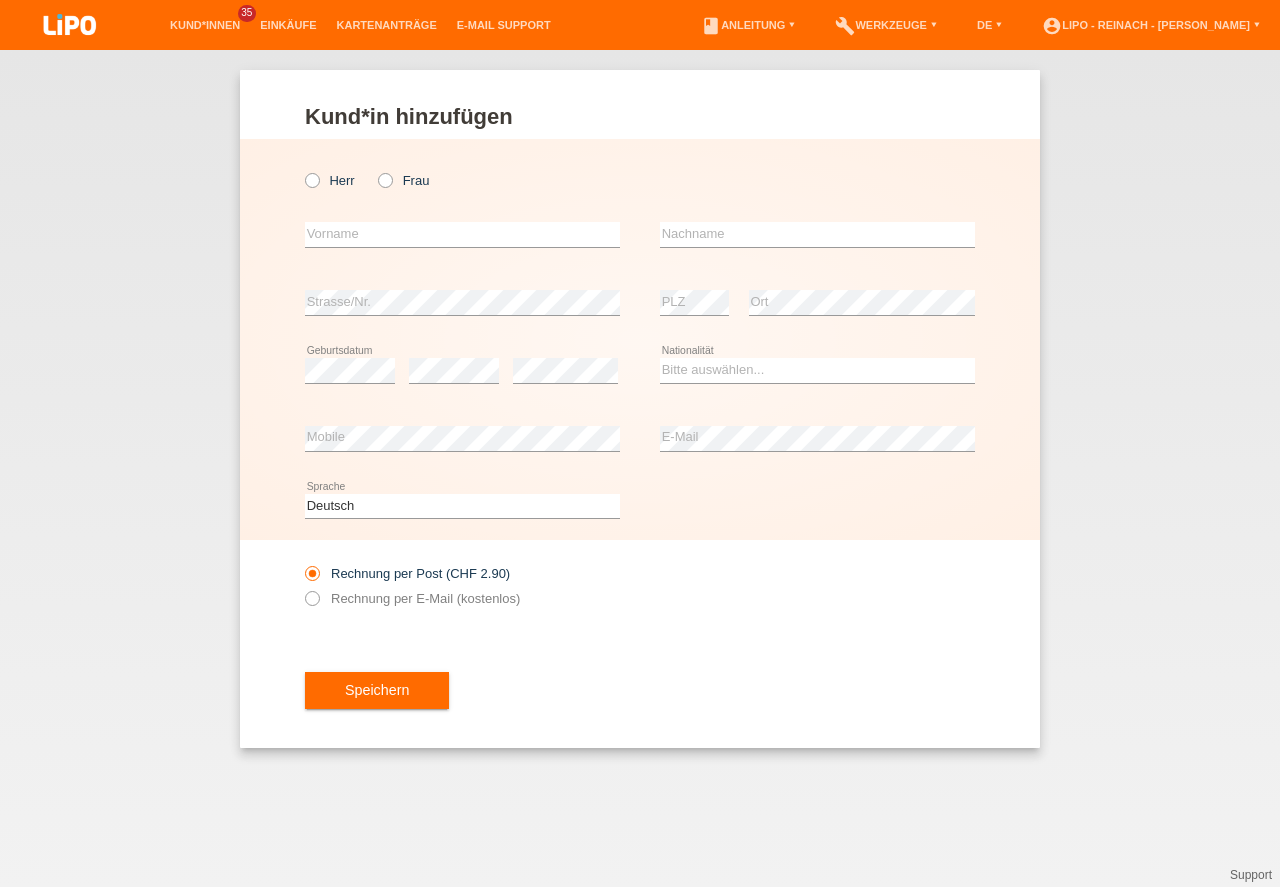 click at bounding box center (302, 170) 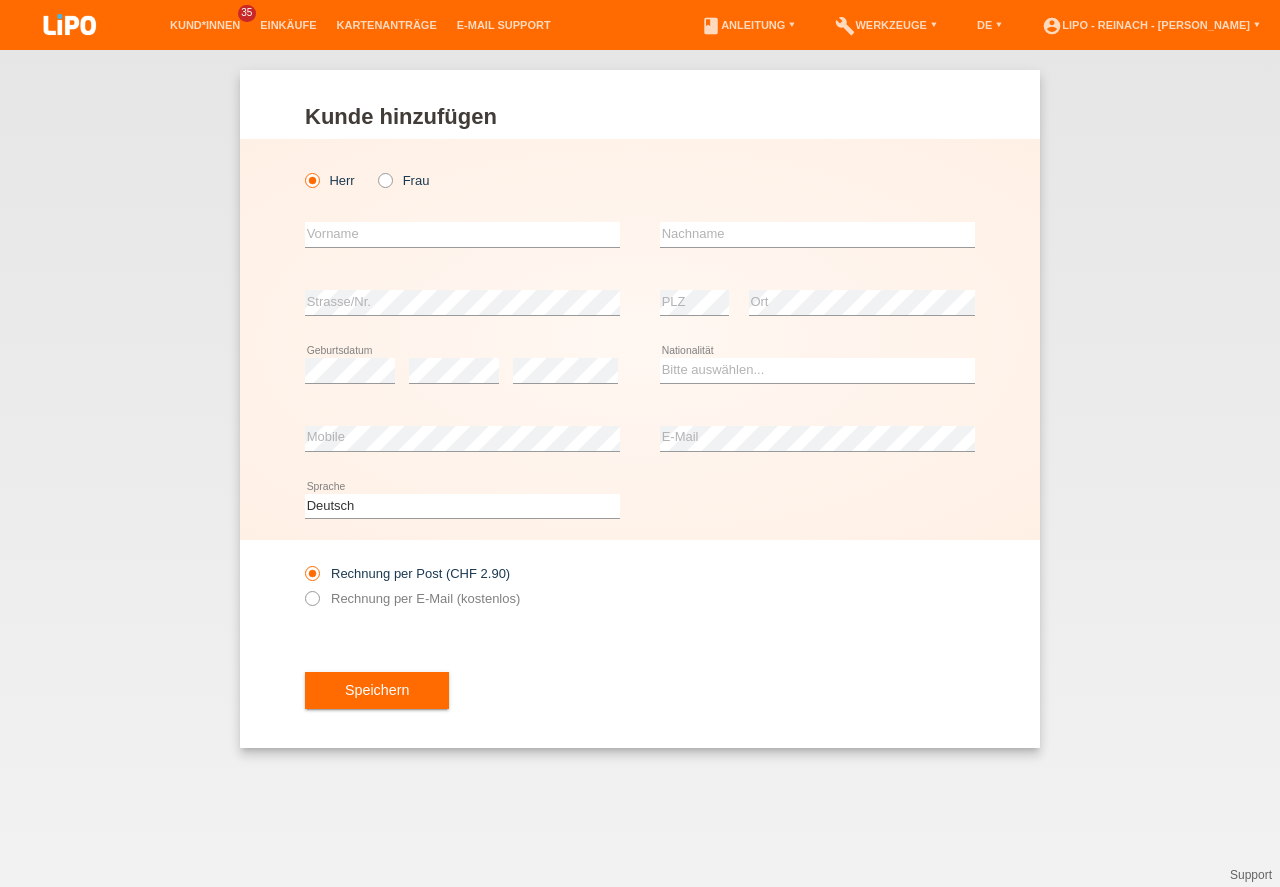 scroll, scrollTop: 0, scrollLeft: 0, axis: both 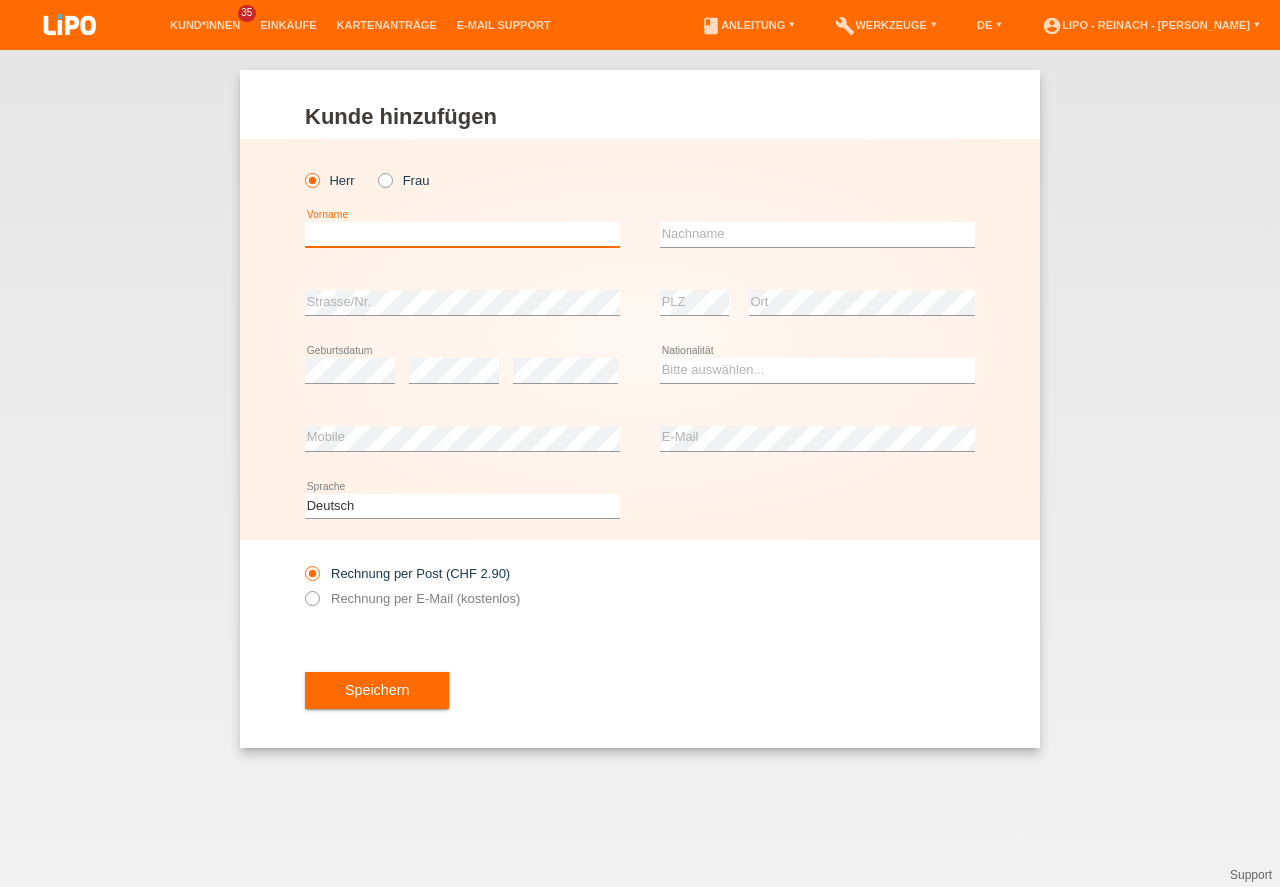 click at bounding box center [462, 234] 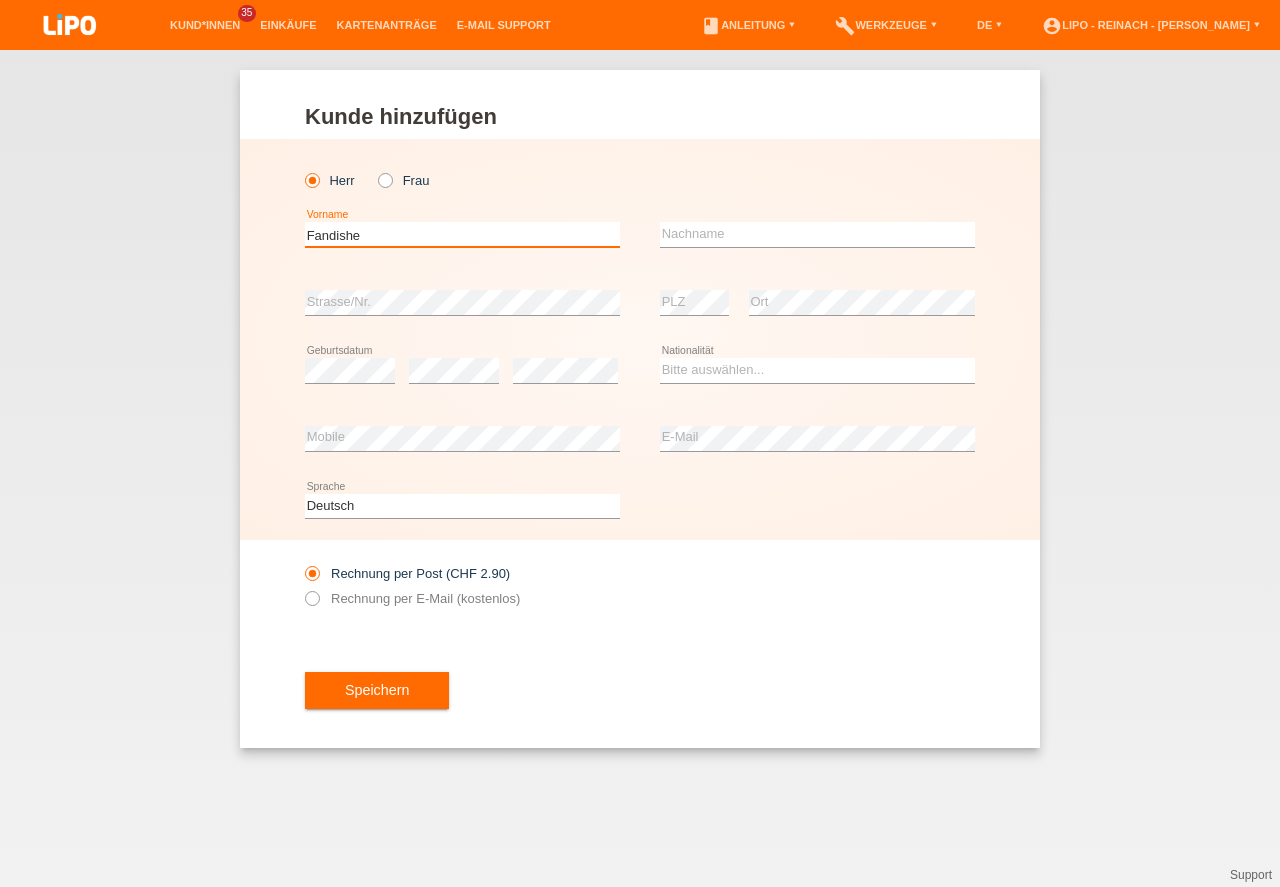 type on "Fandishe" 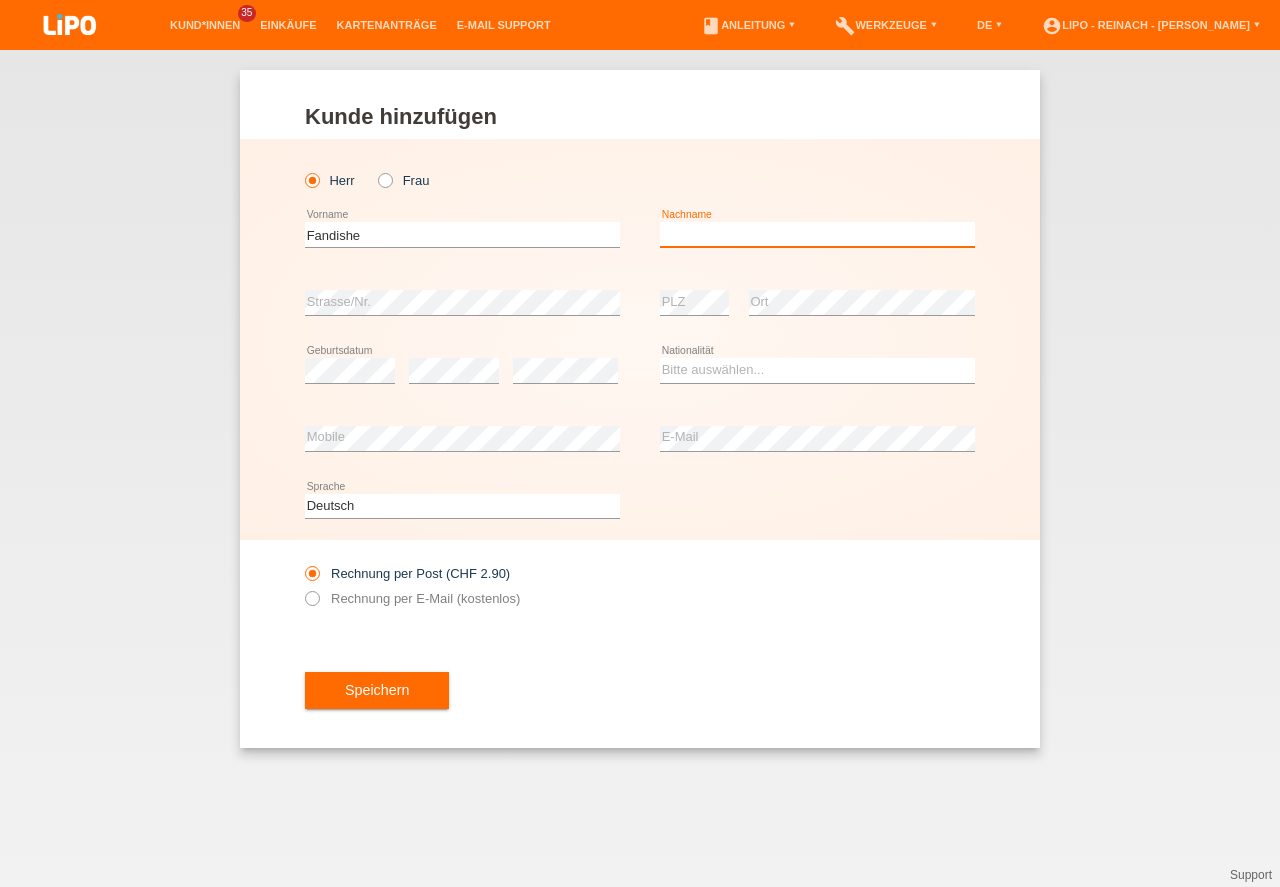 click at bounding box center [817, 234] 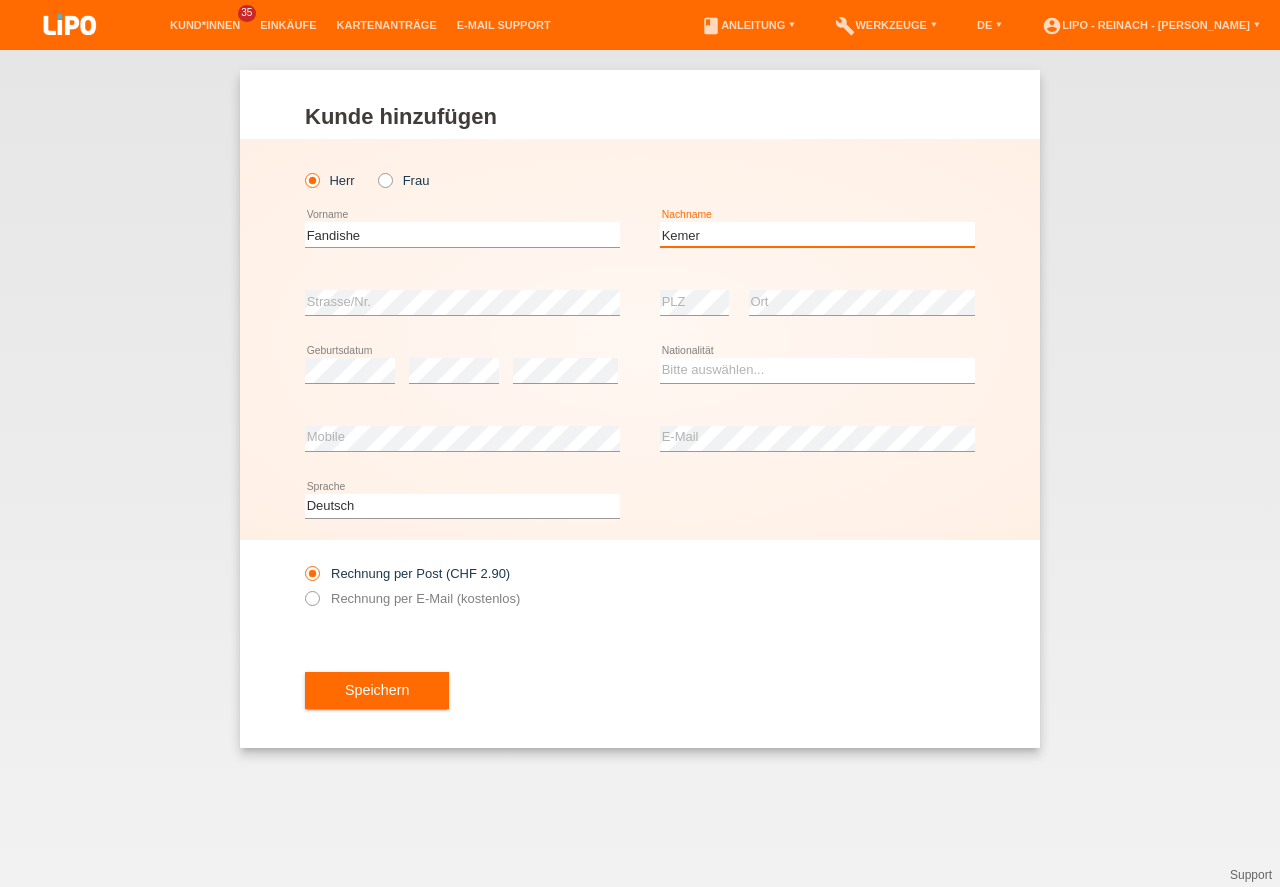type on "Kemer" 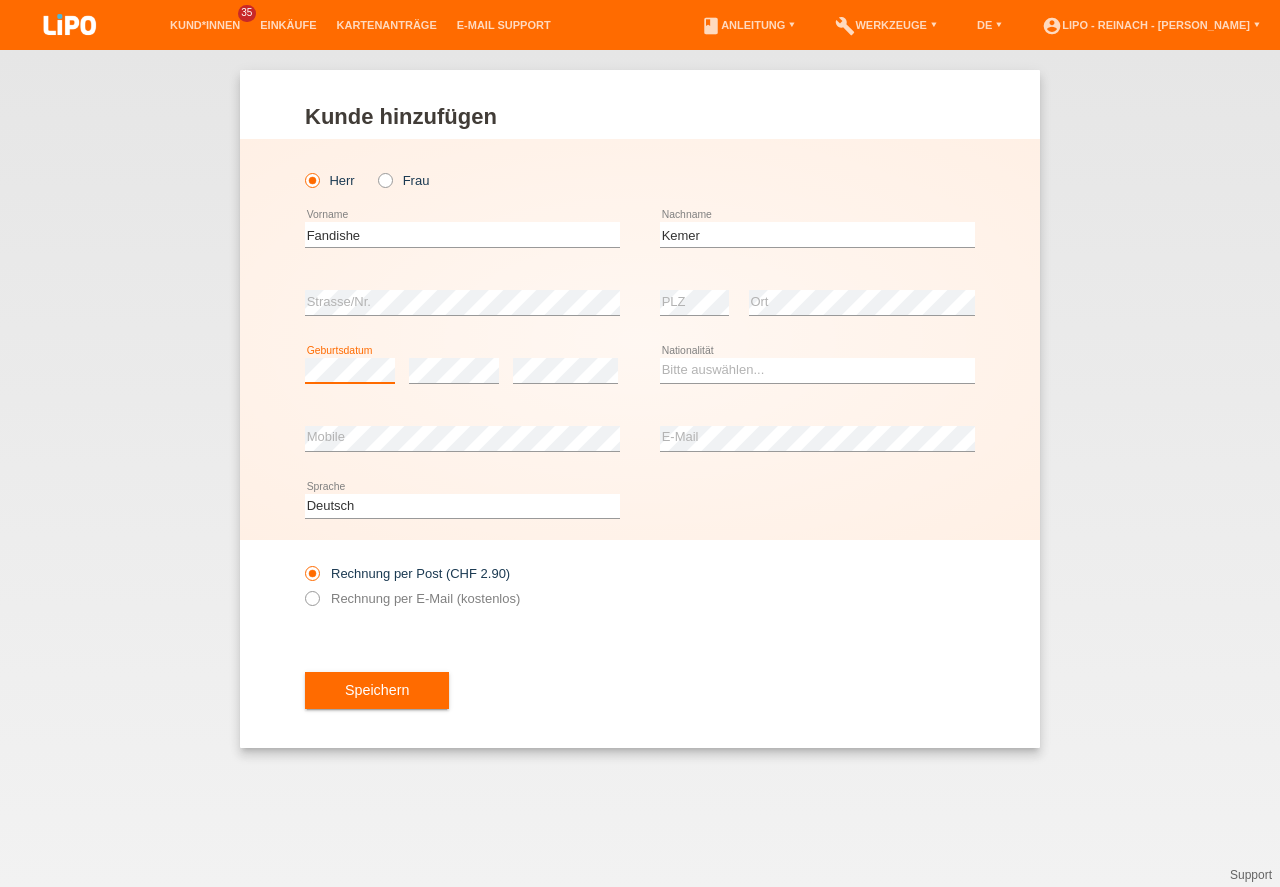 scroll, scrollTop: 0, scrollLeft: 0, axis: both 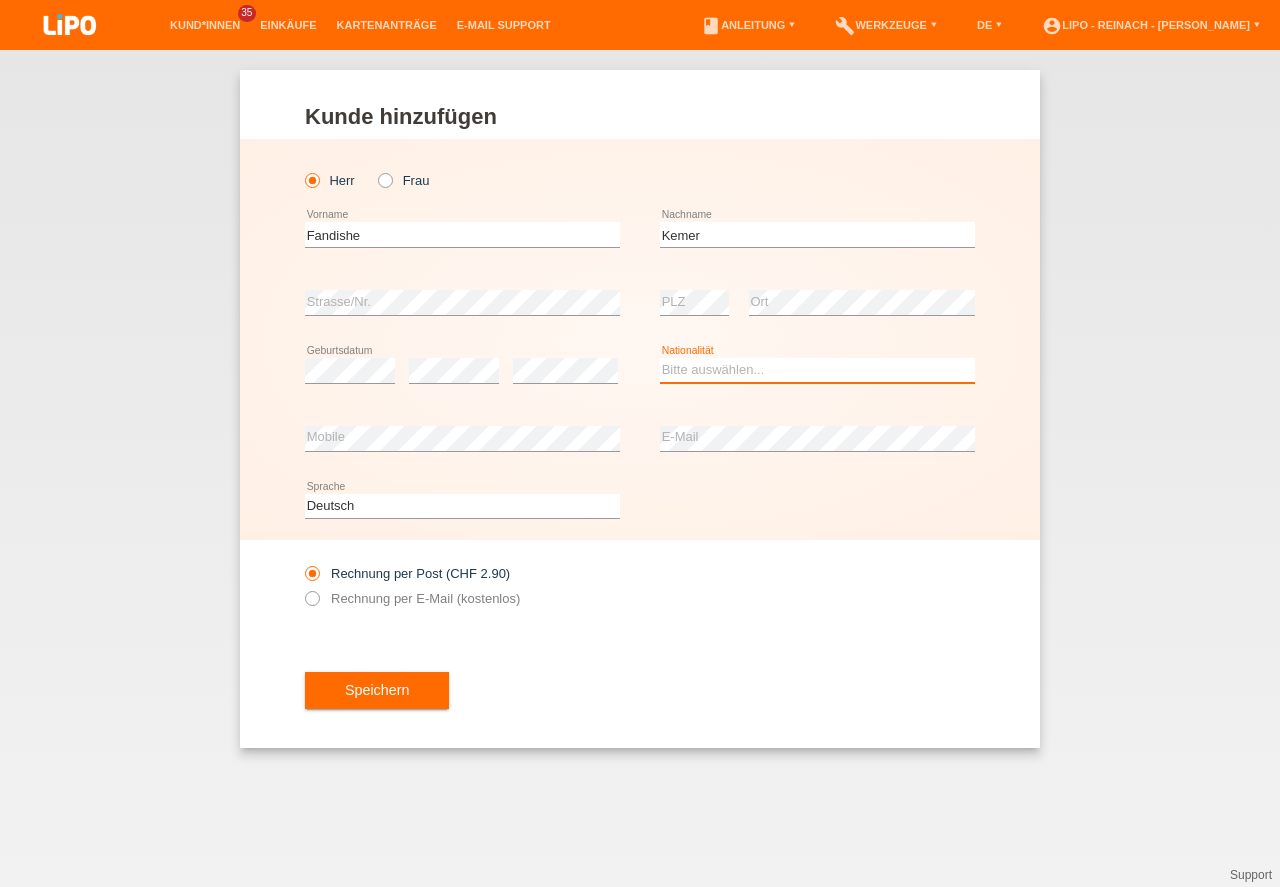 click on "Bitte auswählen...
Schweiz
Deutschland
Liechtenstein
Österreich
------------
Afghanistan
Ägypten
Åland
Albanien
Algerien" at bounding box center (817, 370) 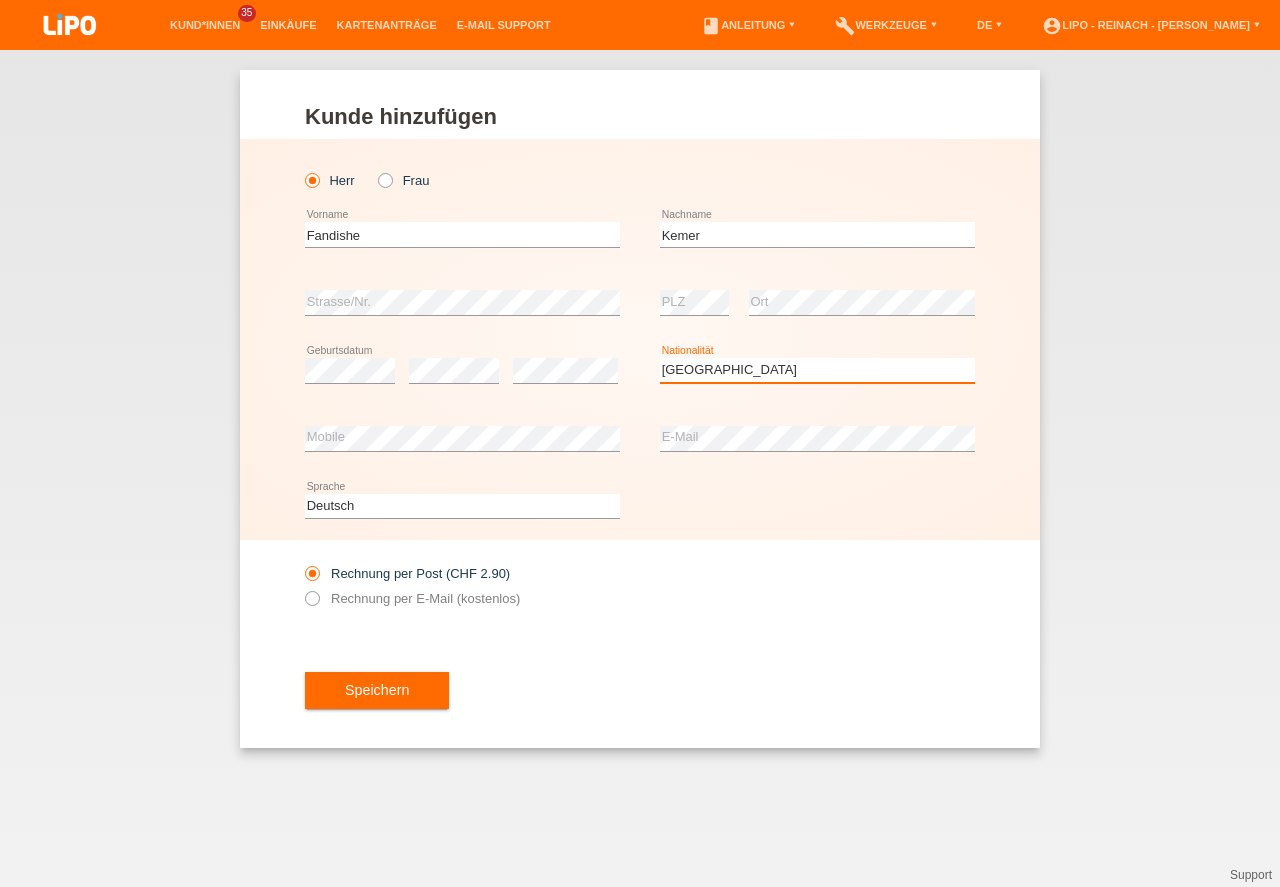 scroll, scrollTop: 0, scrollLeft: 0, axis: both 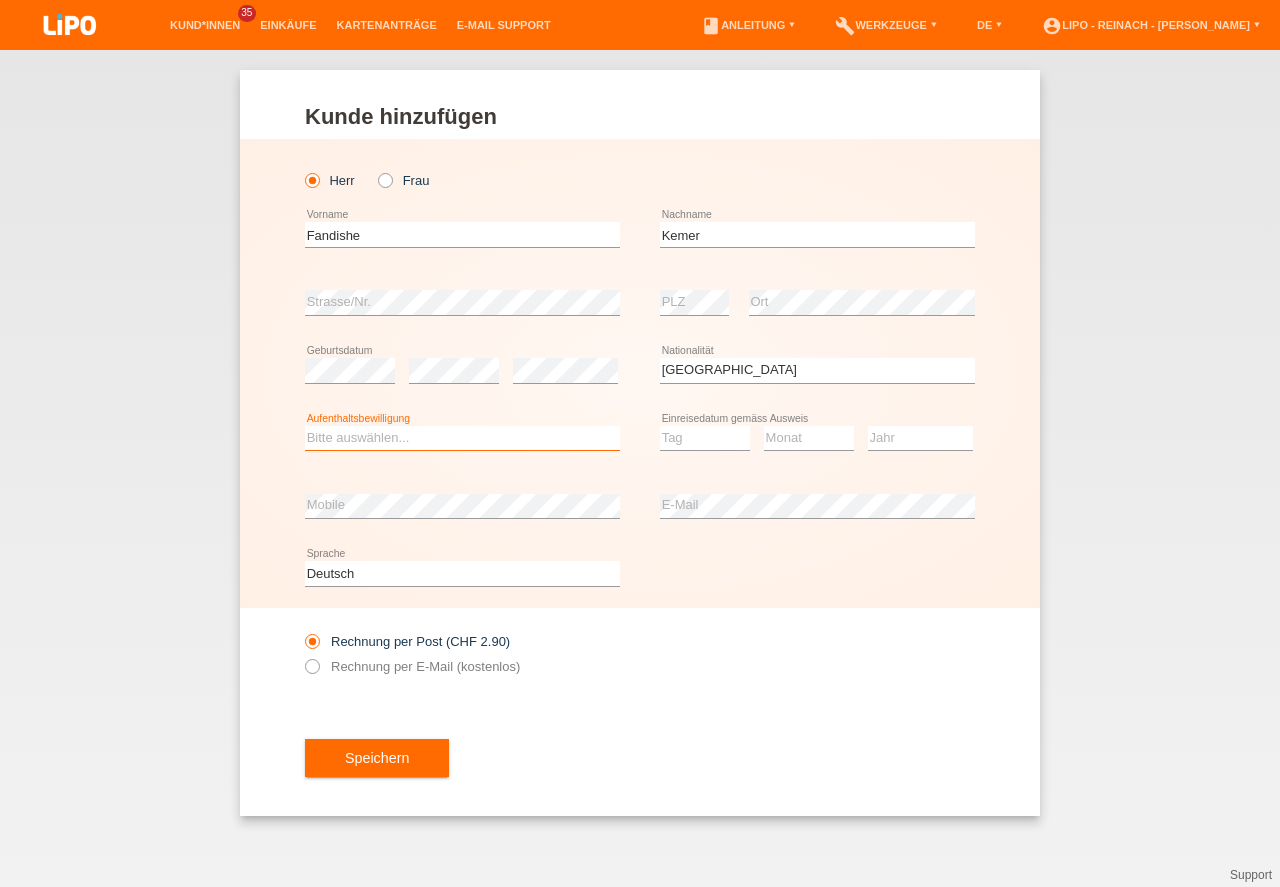 click on "Bitte auswählen...
C
B
B - Flüchtlingsstatus
Andere" at bounding box center [462, 438] 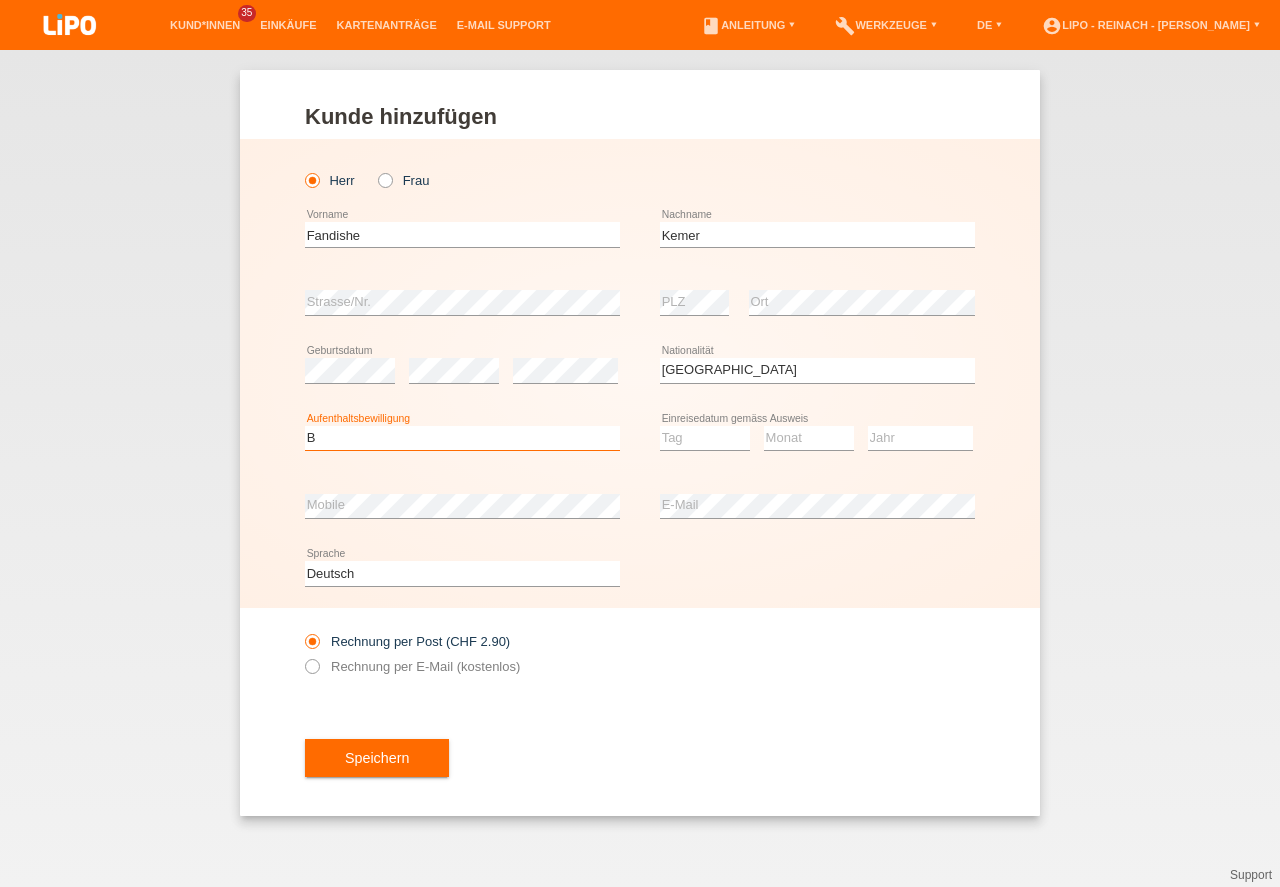 click on "B" at bounding box center [0, 0] 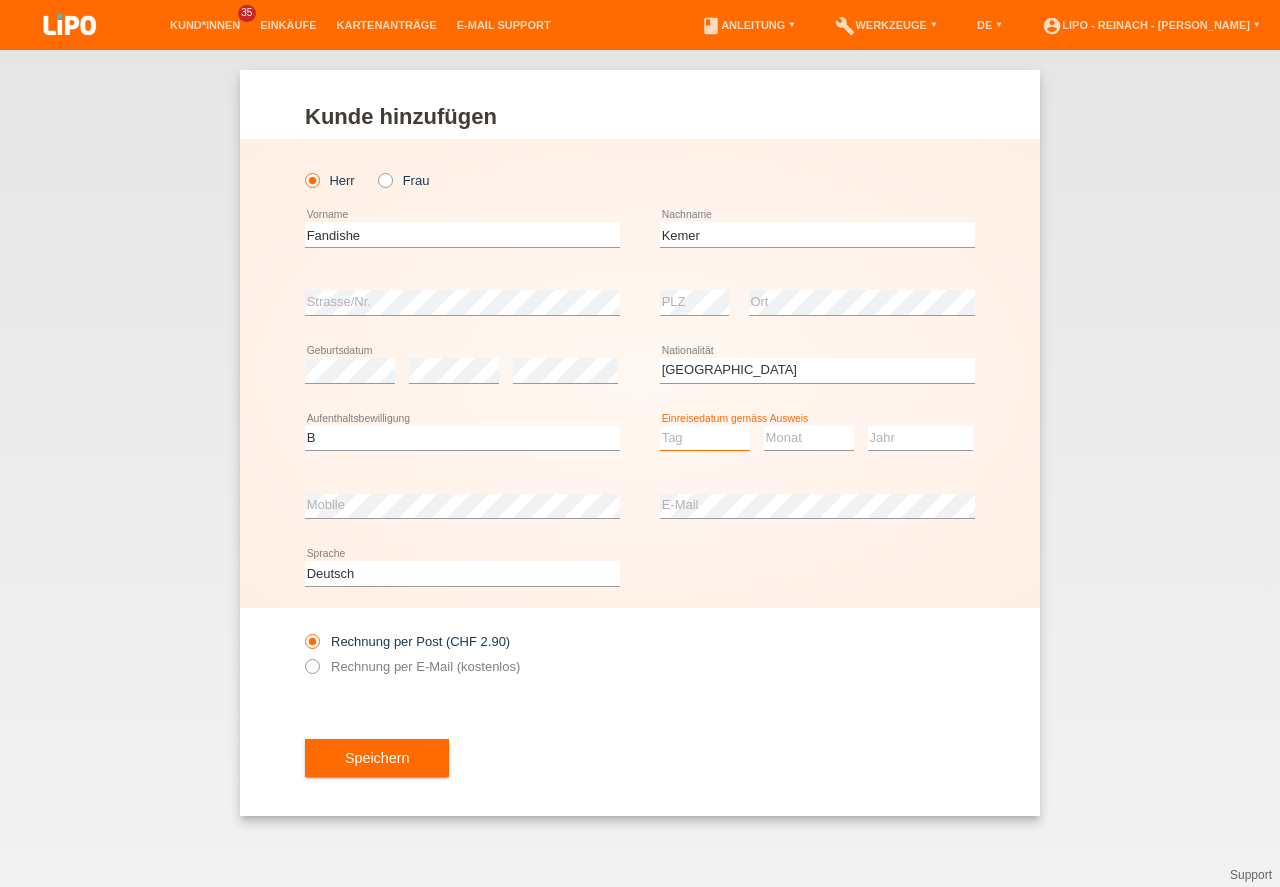 click on "Tag
01
02
03
04
05
06
07
08
09
10 11" at bounding box center [705, 438] 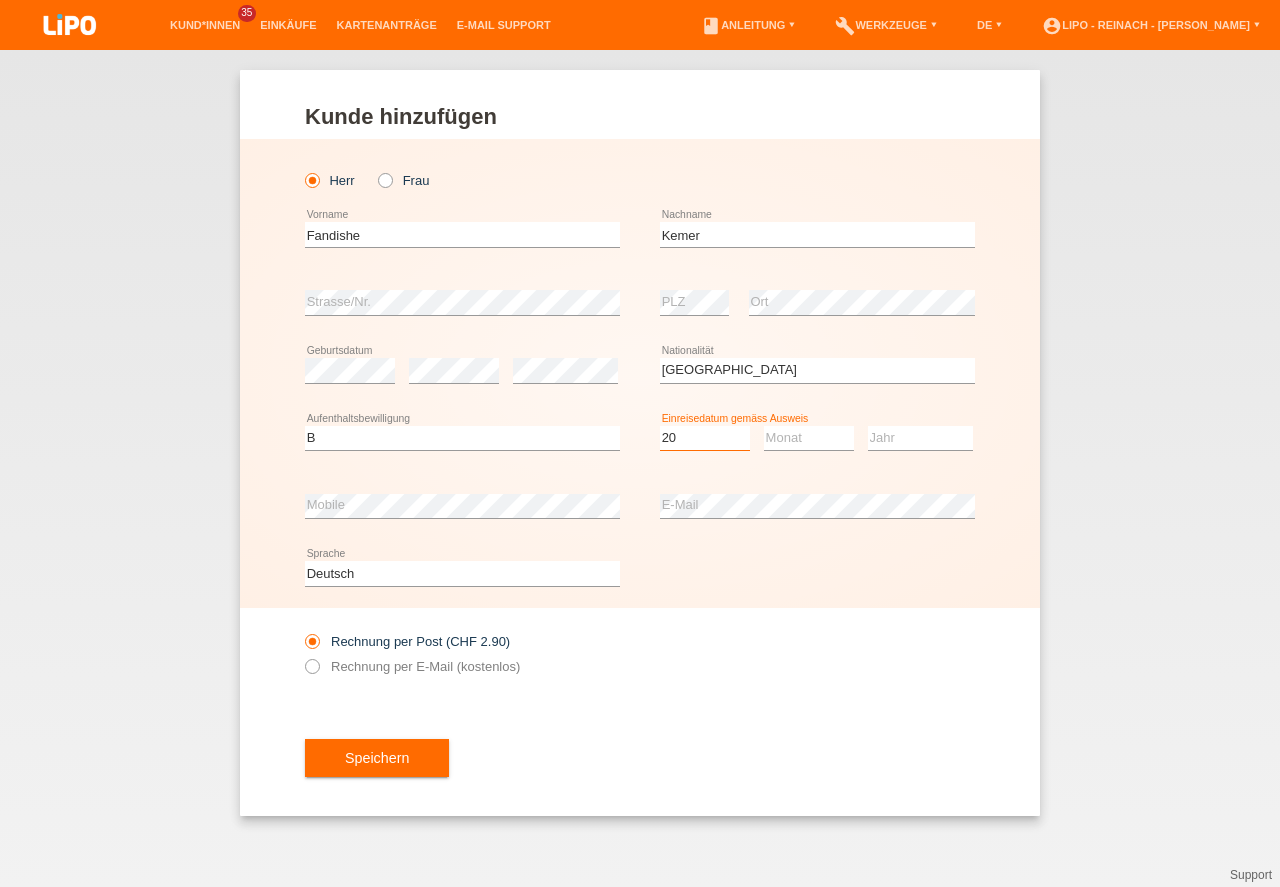 click on "20" at bounding box center (0, 0) 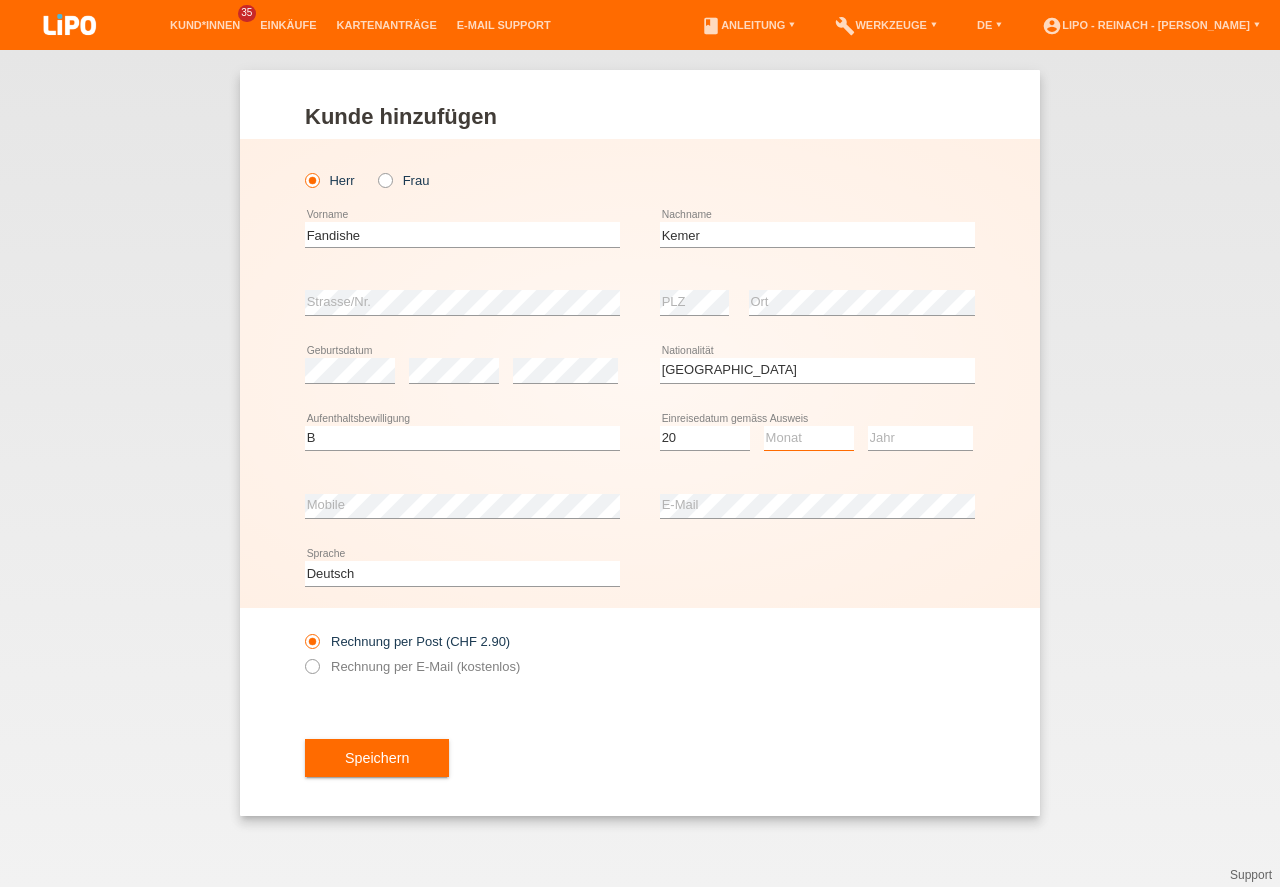 click on "Monat
01
02
03
04
05
06
07
08
09
10 11" at bounding box center (809, 438) 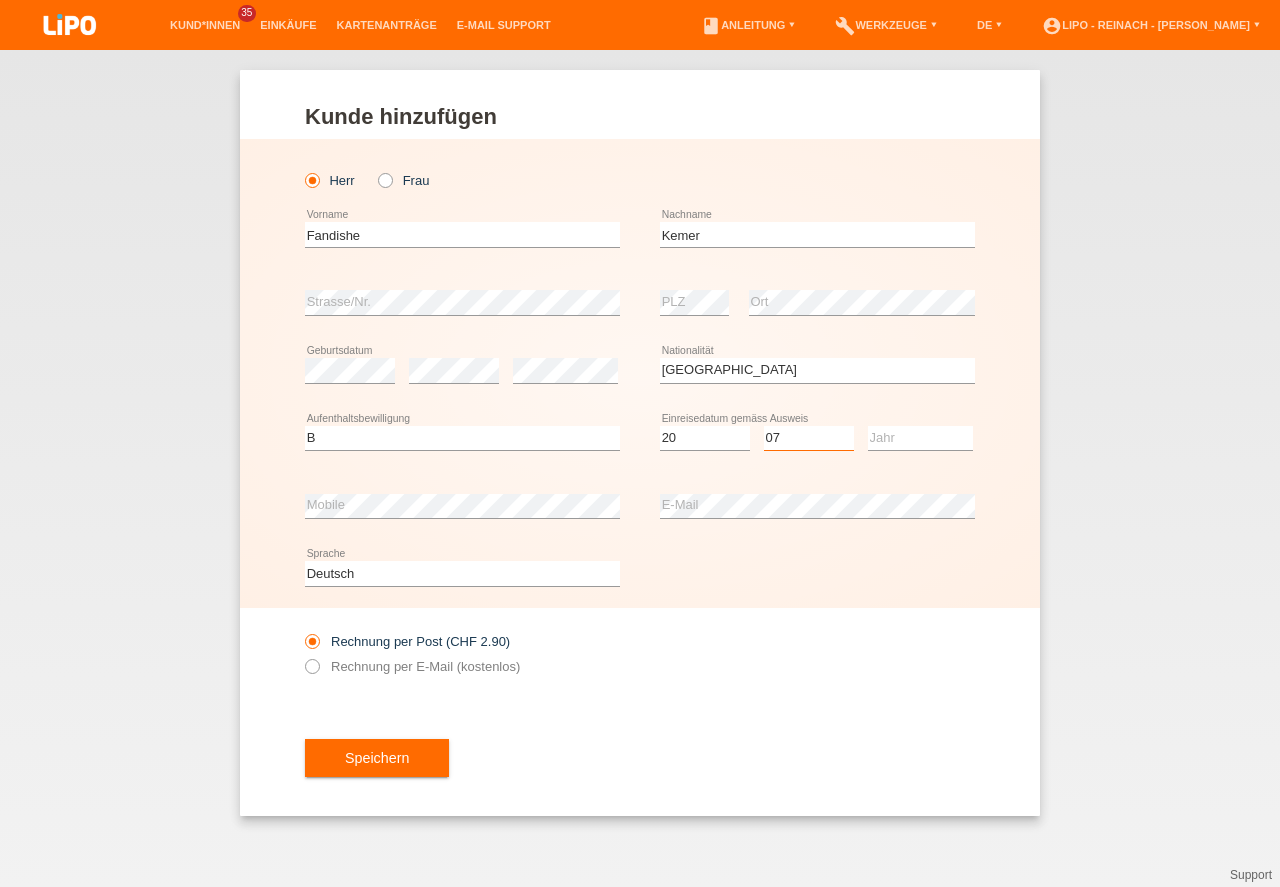 click on "07" at bounding box center [0, 0] 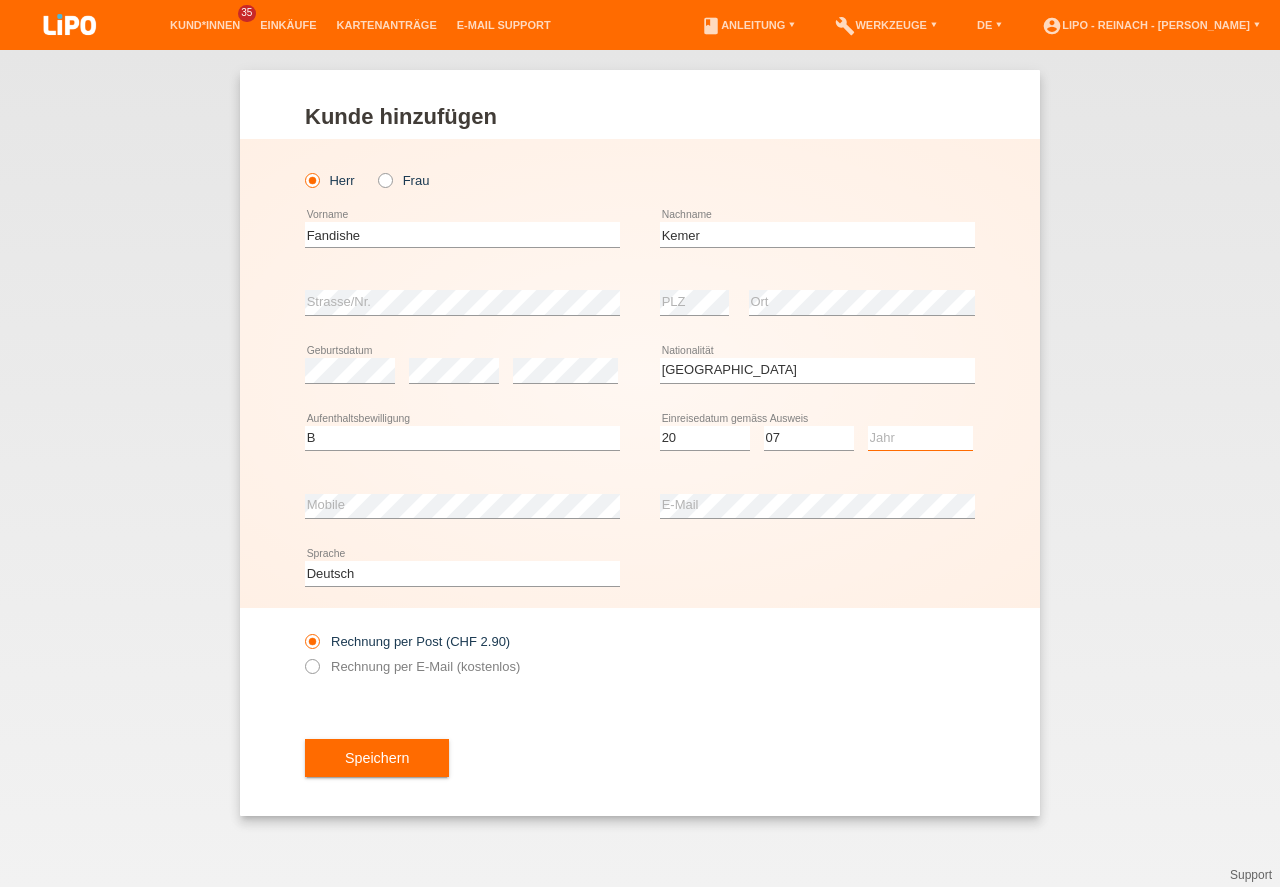 click on "Jahr
2025
2024
2023
2022
2021
2020
2019
2018
2017 2016 2015 2014 2013 2012 2011 2010 2009 2008 2007 2006 2005 2004 2003 2002 2001" at bounding box center [920, 438] 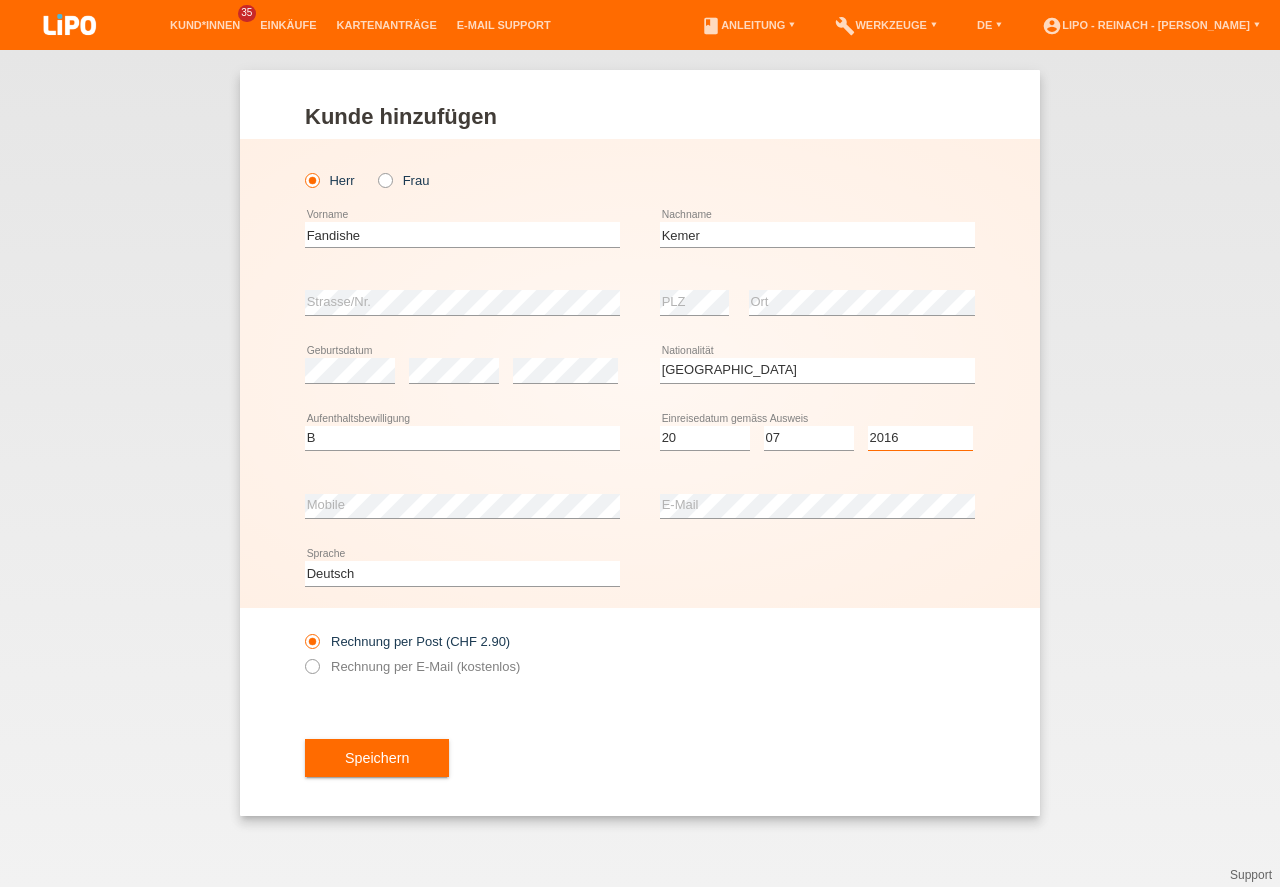 click on "Jahr
2025
2024
2023
2022
2021
2020
2019
2018
2017 2016 2015 2014 2013 2012 2011 2010 2009 2008 2007 2006 2005 2004 2003 2002 2001" at bounding box center (920, 438) 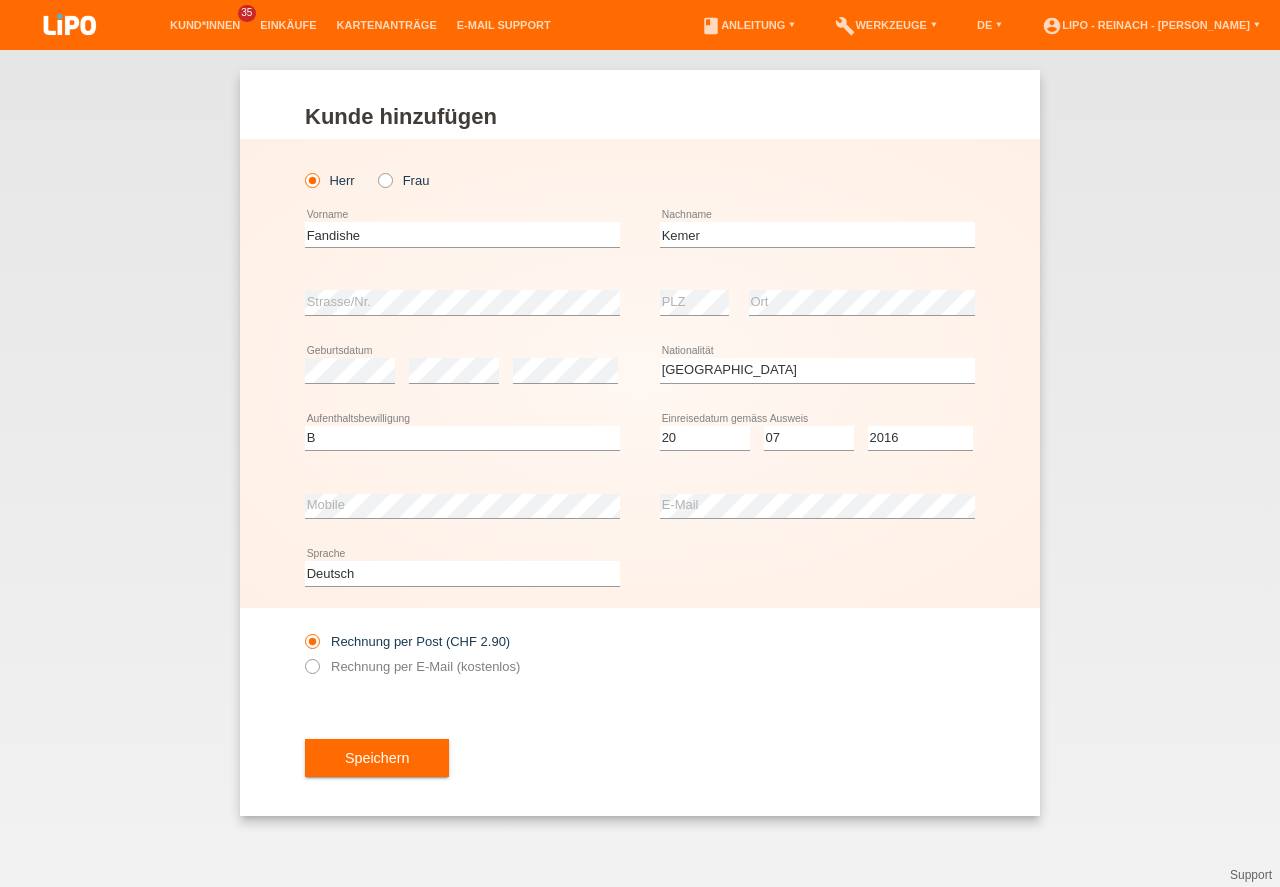 click on "Rechnung per Post                                                                                                                                                (CHF 2.90)
Rechnung per E-Mail                                                                                            (kostenlos)" at bounding box center (640, 654) 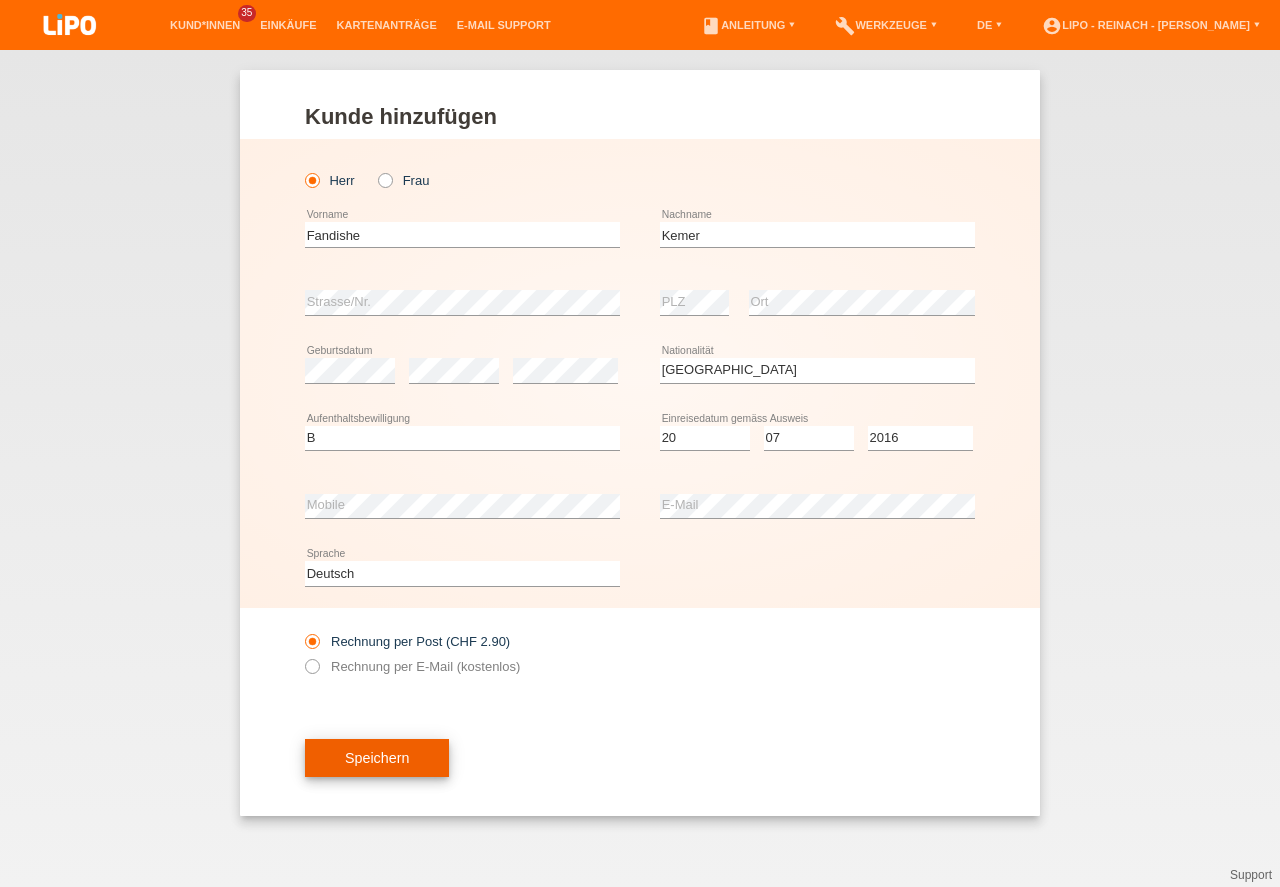 click on "Speichern" at bounding box center (377, 758) 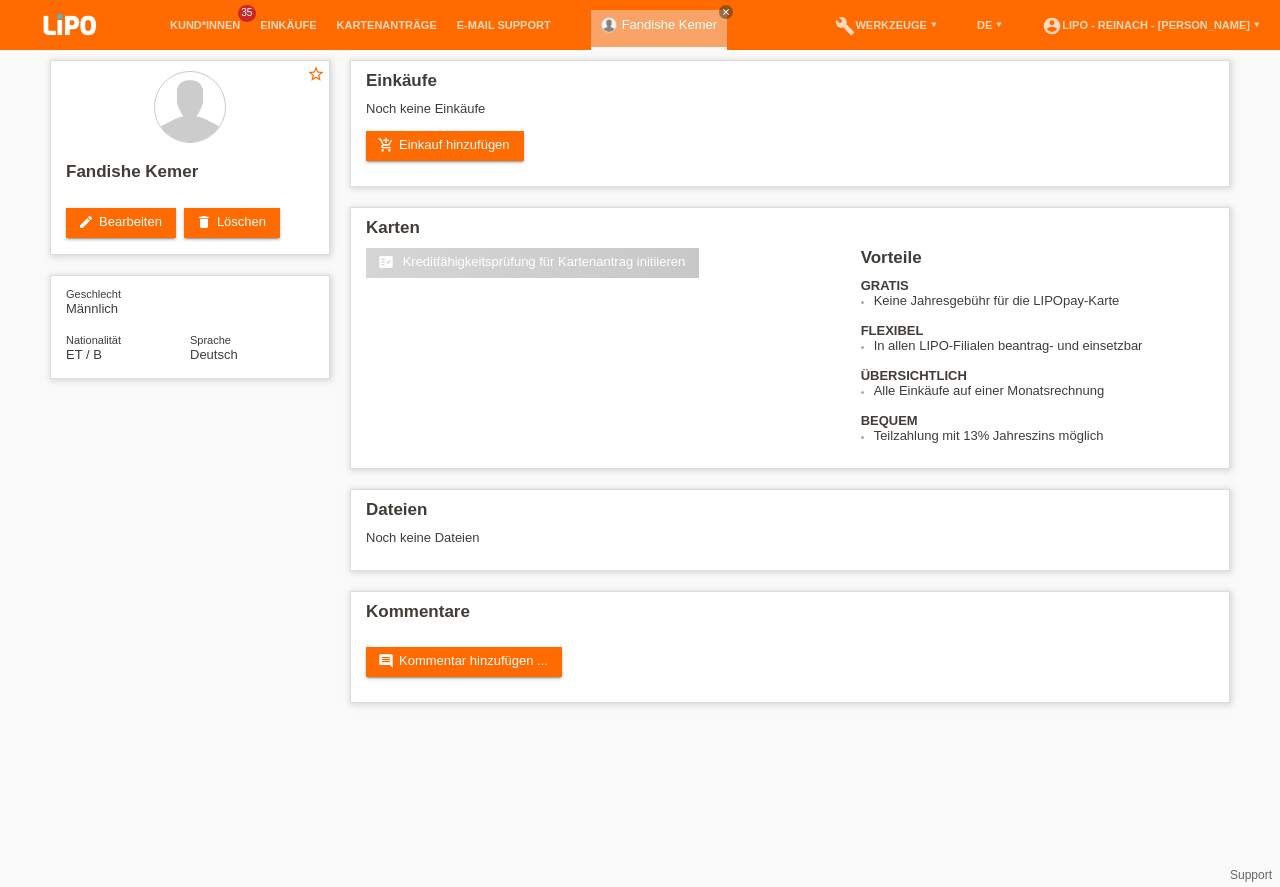 scroll, scrollTop: 0, scrollLeft: 0, axis: both 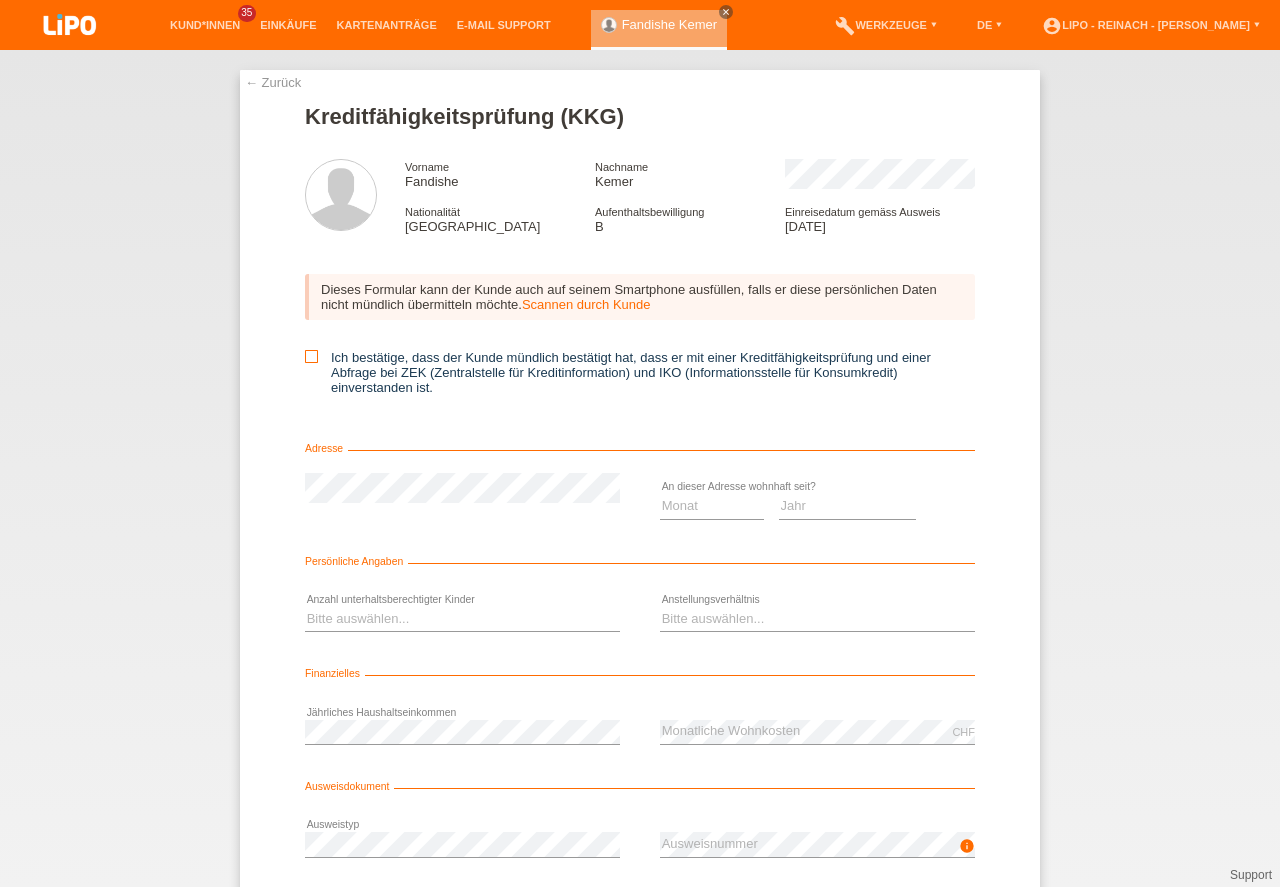 click at bounding box center [311, 356] 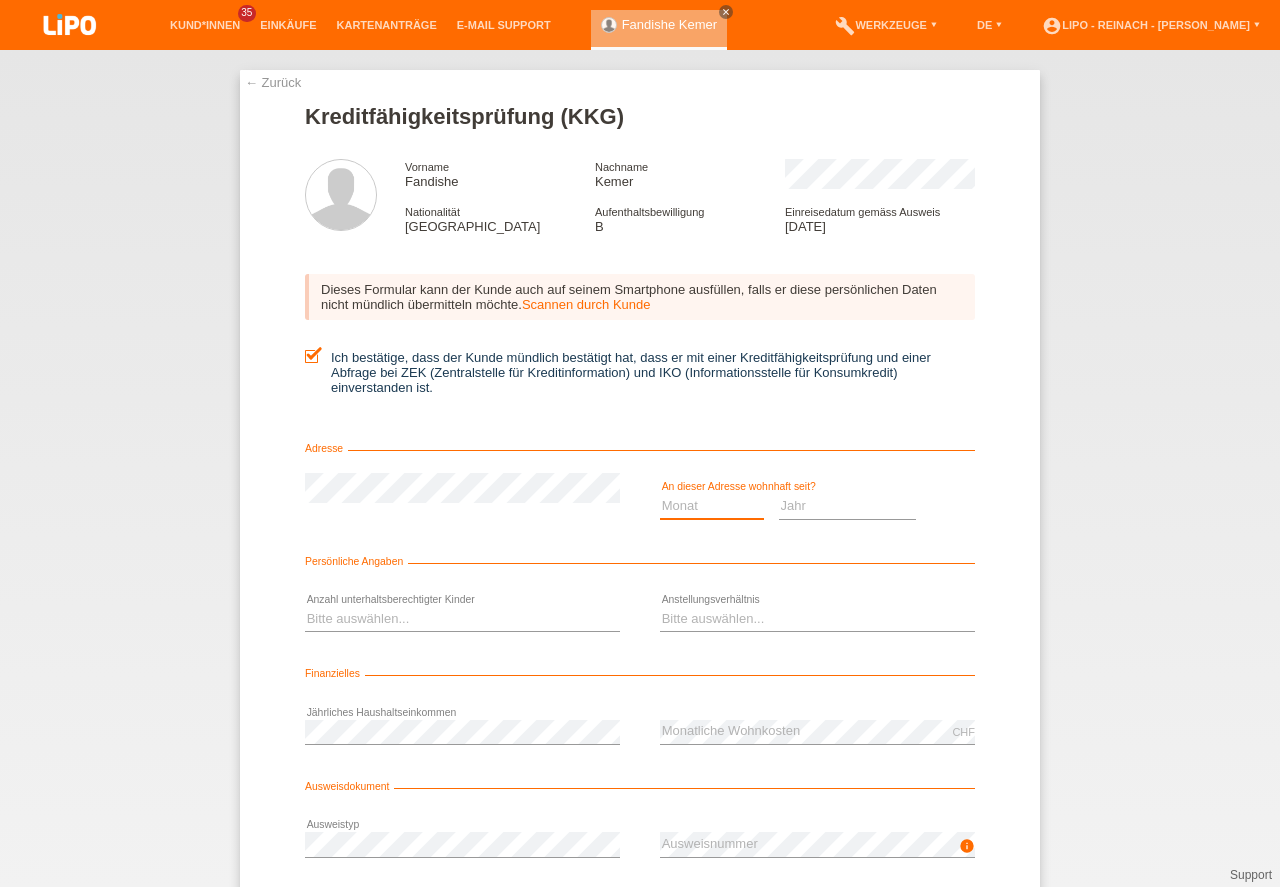 click on "Monat
01
02
03
04
05
06
07
08
09
10" at bounding box center [712, 506] 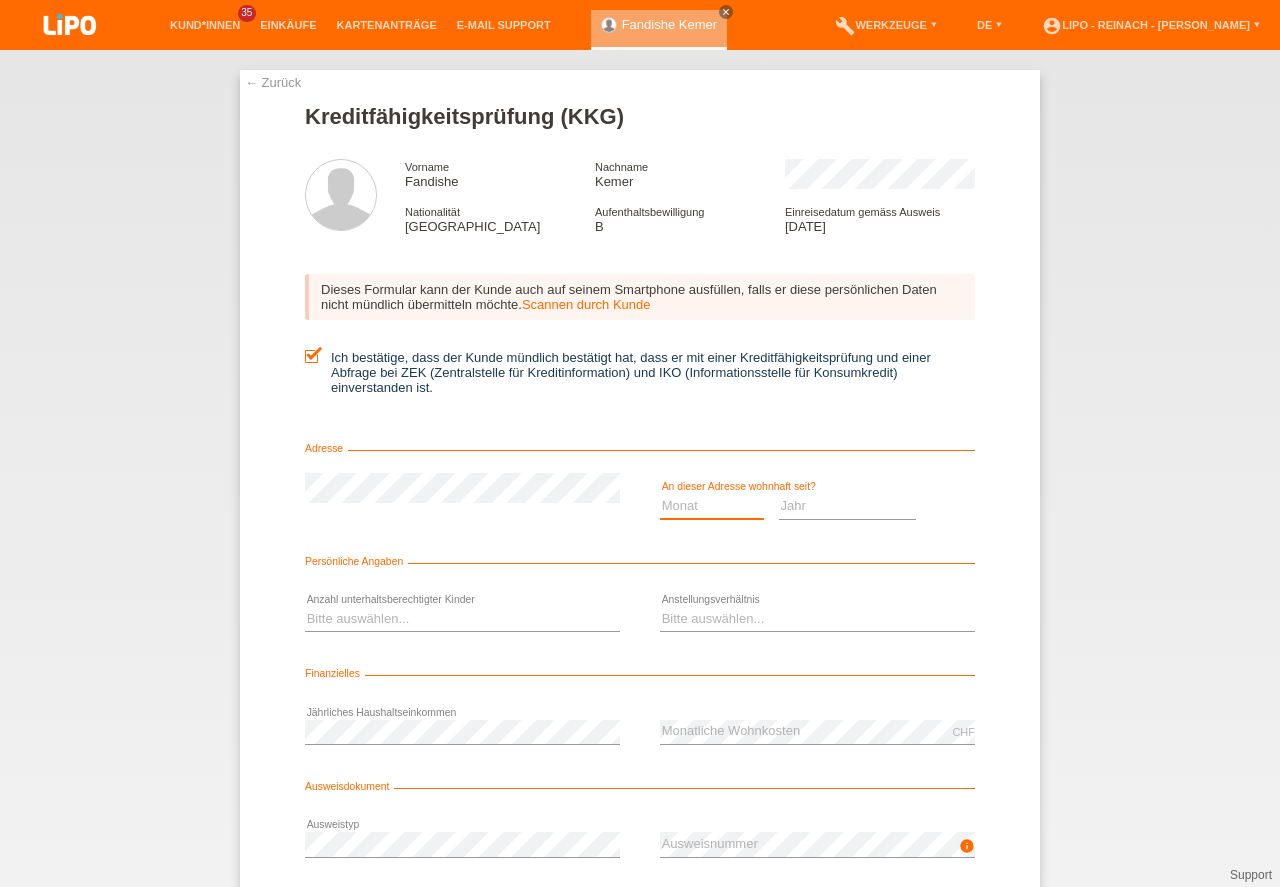 select on "01" 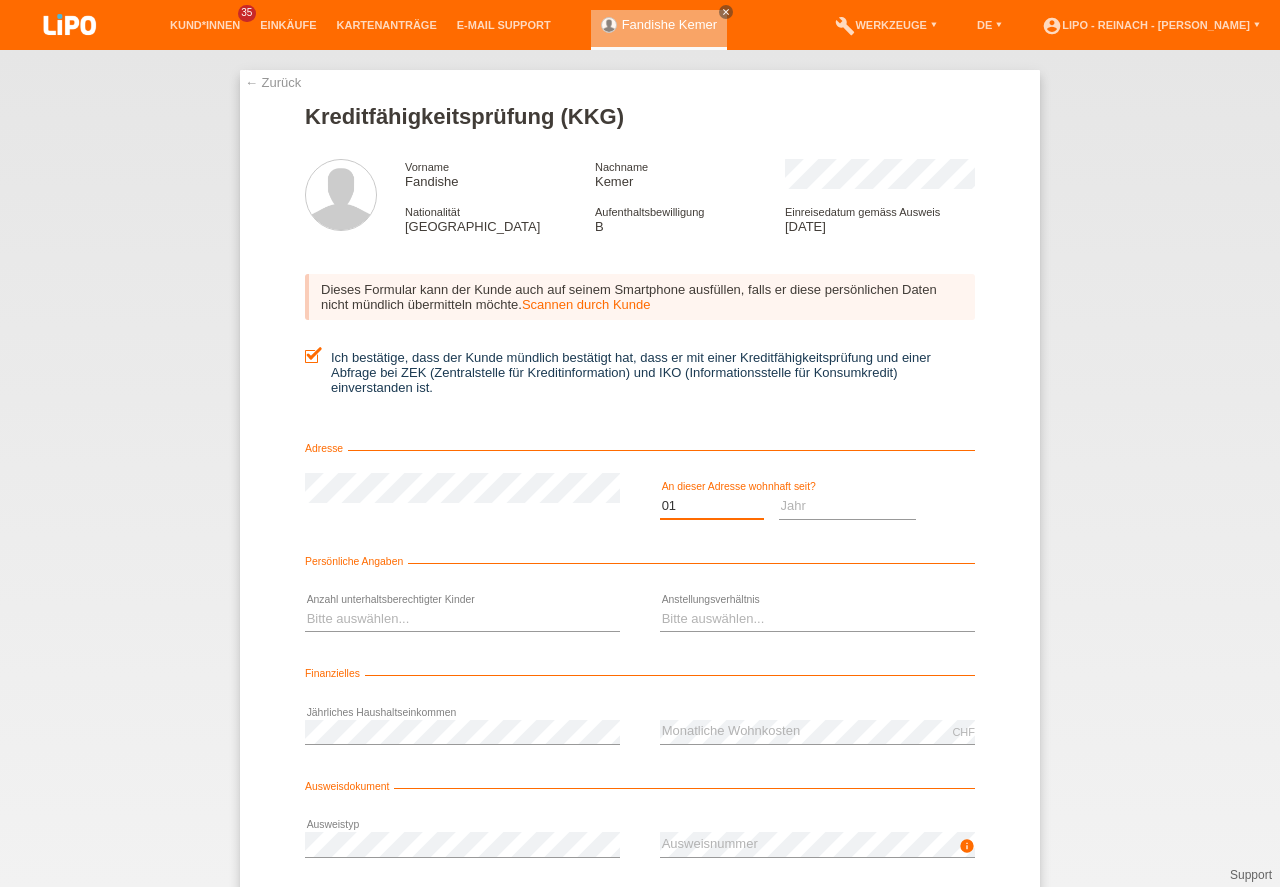click on "01" at bounding box center (0, 0) 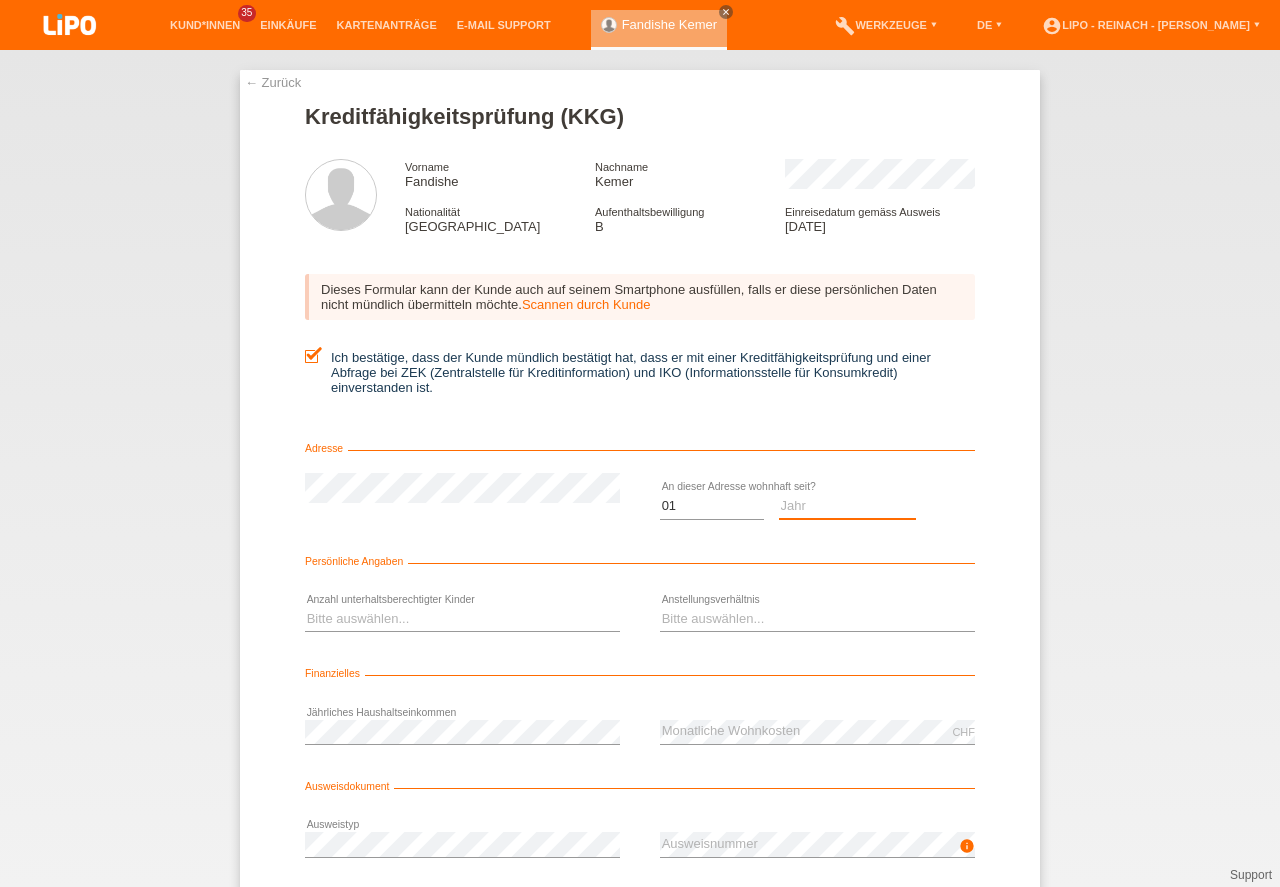 click on "Jahr
2025
2024
2023
2022
2021
2020
2019
2018
2017
2016 2015 2014 2013 2012 2011 2010 2009 2008 2007 2006 2005 2004 2003" at bounding box center (848, 506) 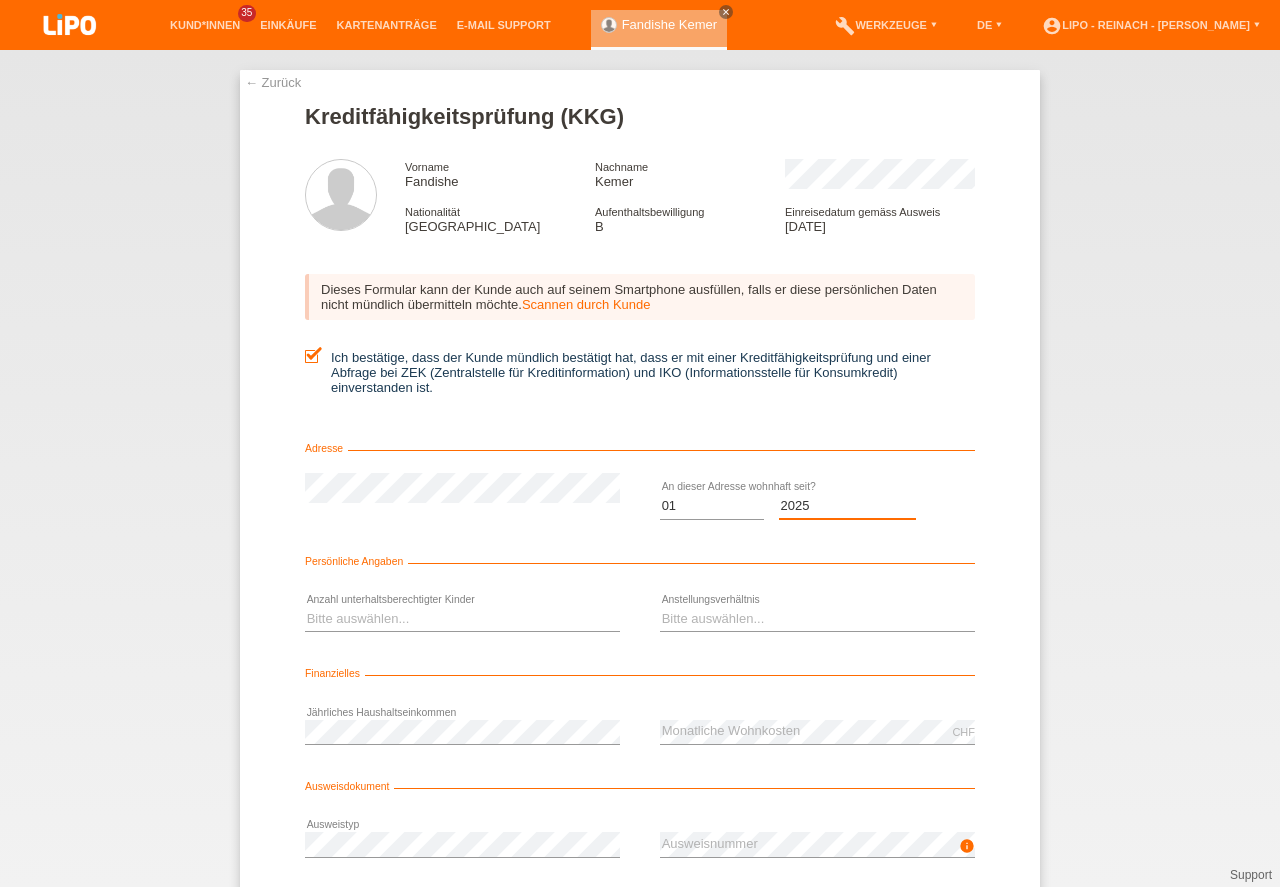 click on "Monat
01
02
03
04
05
06
07
08
09
10" at bounding box center (712, 506) 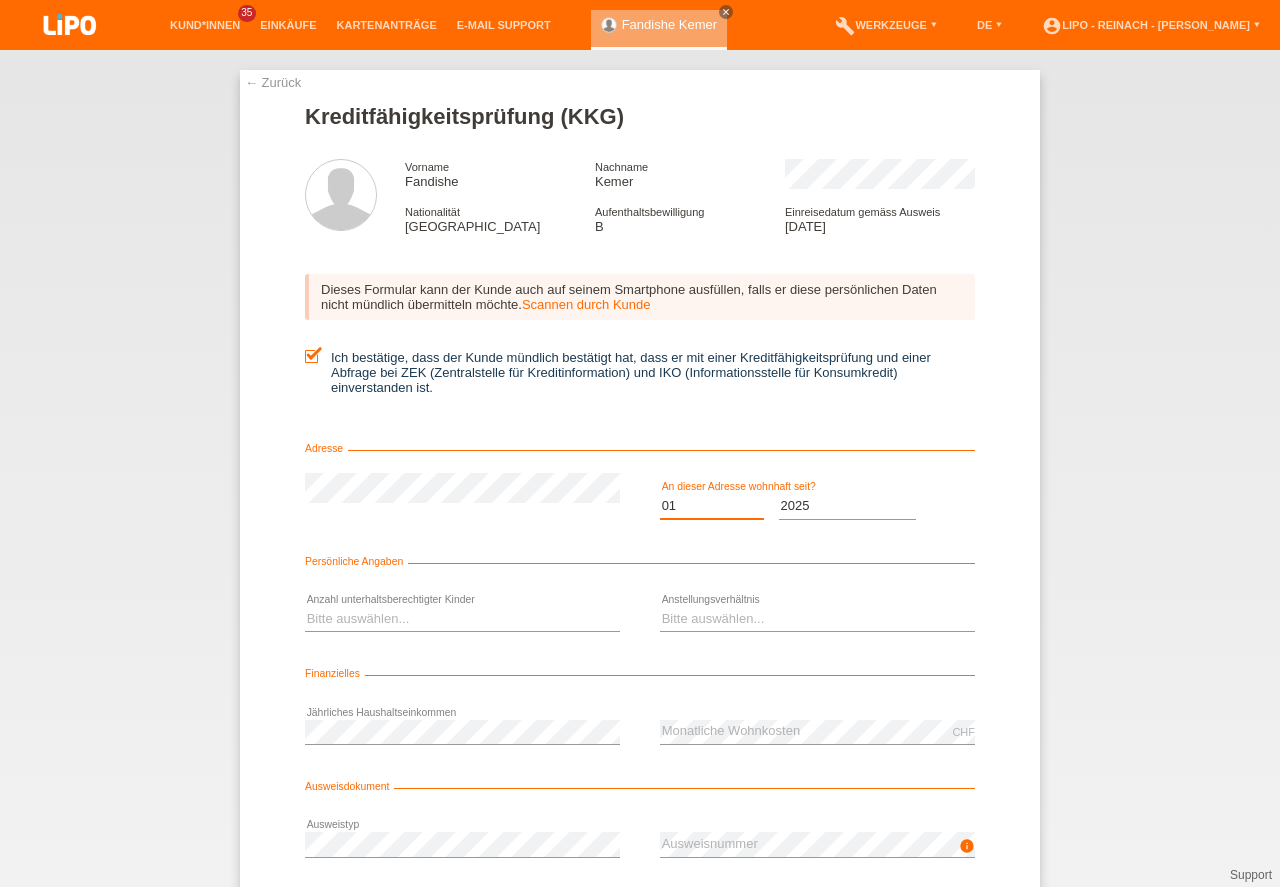 click on "Monat
01
02
03
04
05
06
07
08
09
10" at bounding box center (712, 506) 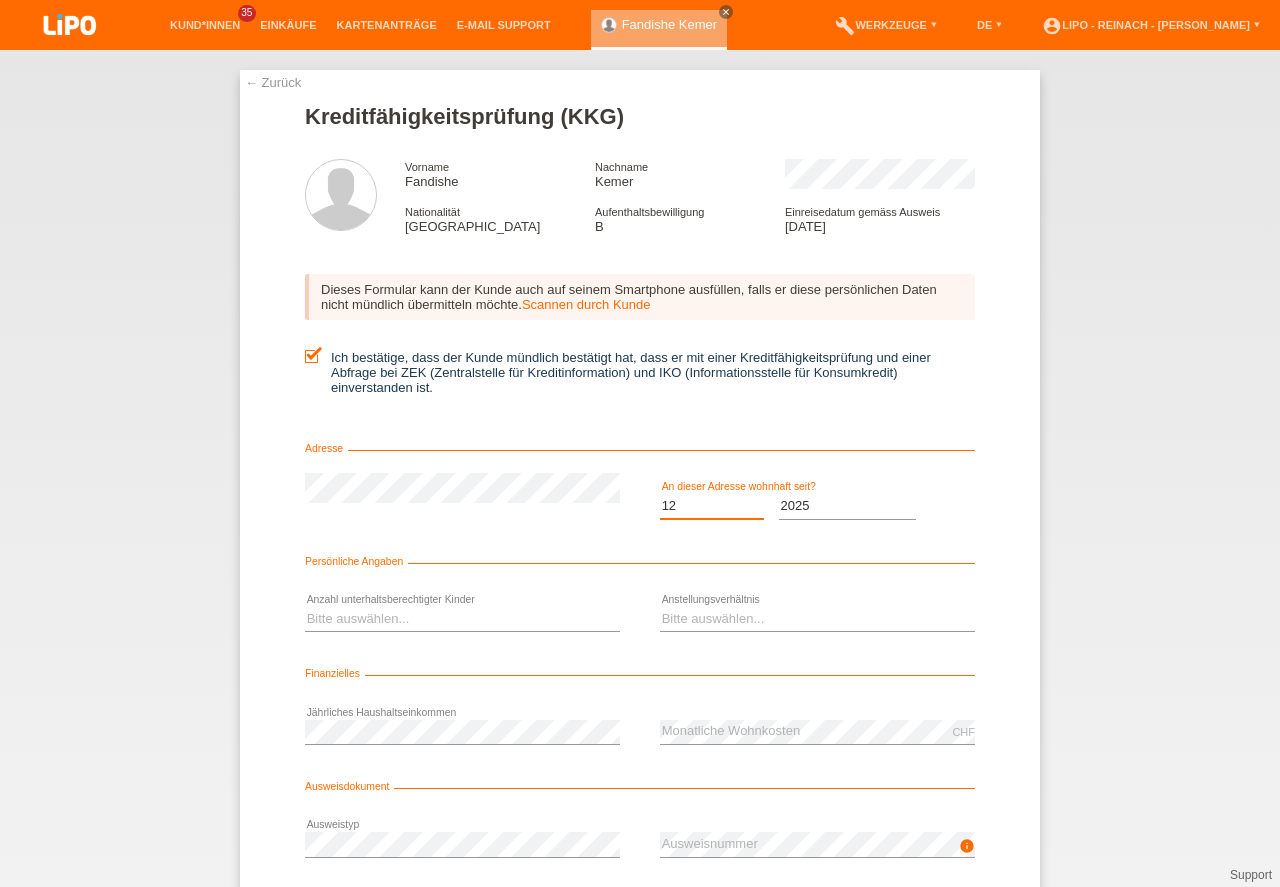 click on "12" at bounding box center (0, 0) 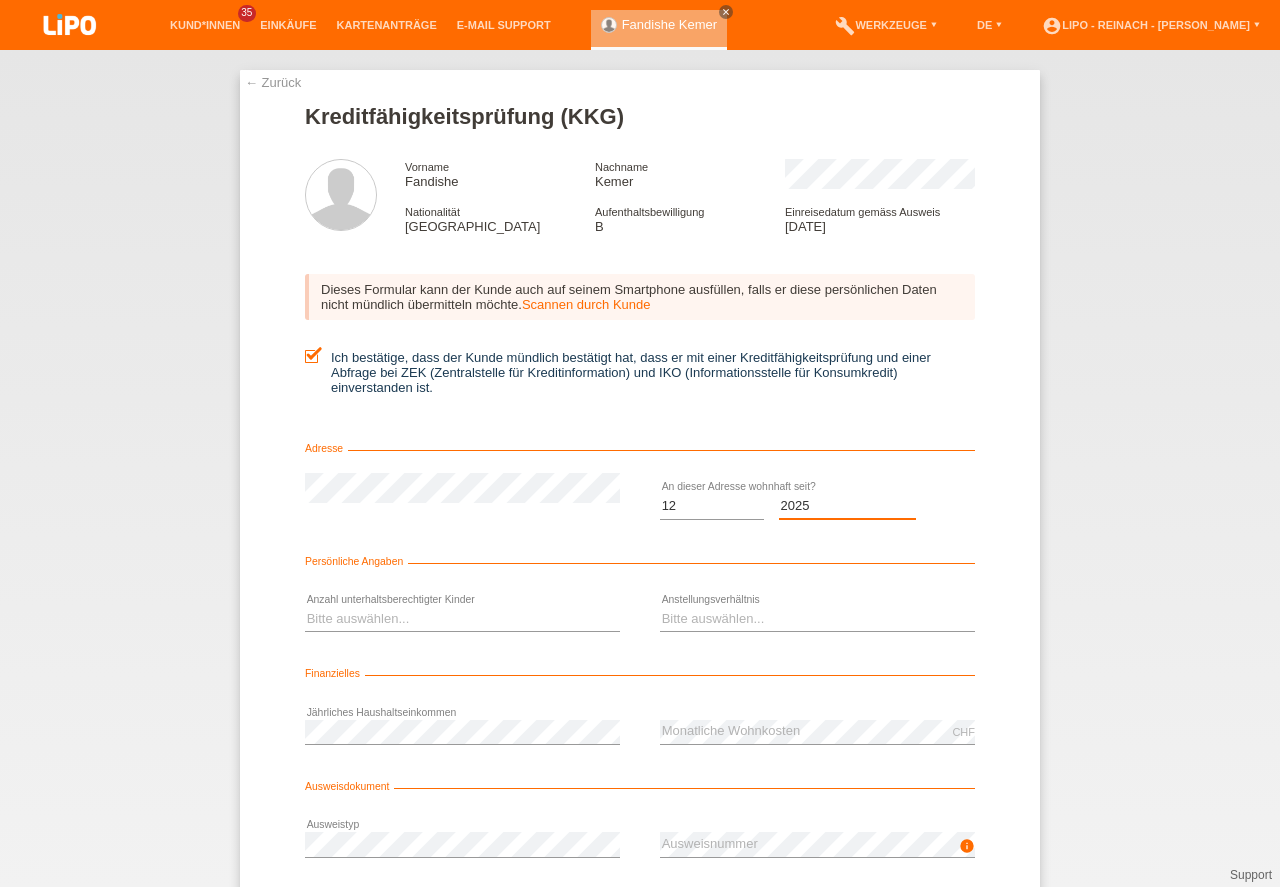 click on "Jahr
2025
2024
2023
2022
2021
2020
2019
2018
2017
2016 2015 2014 2013 2012 2011 2010 2009 2008 2007 2006 2005 2004 2003" at bounding box center (848, 506) 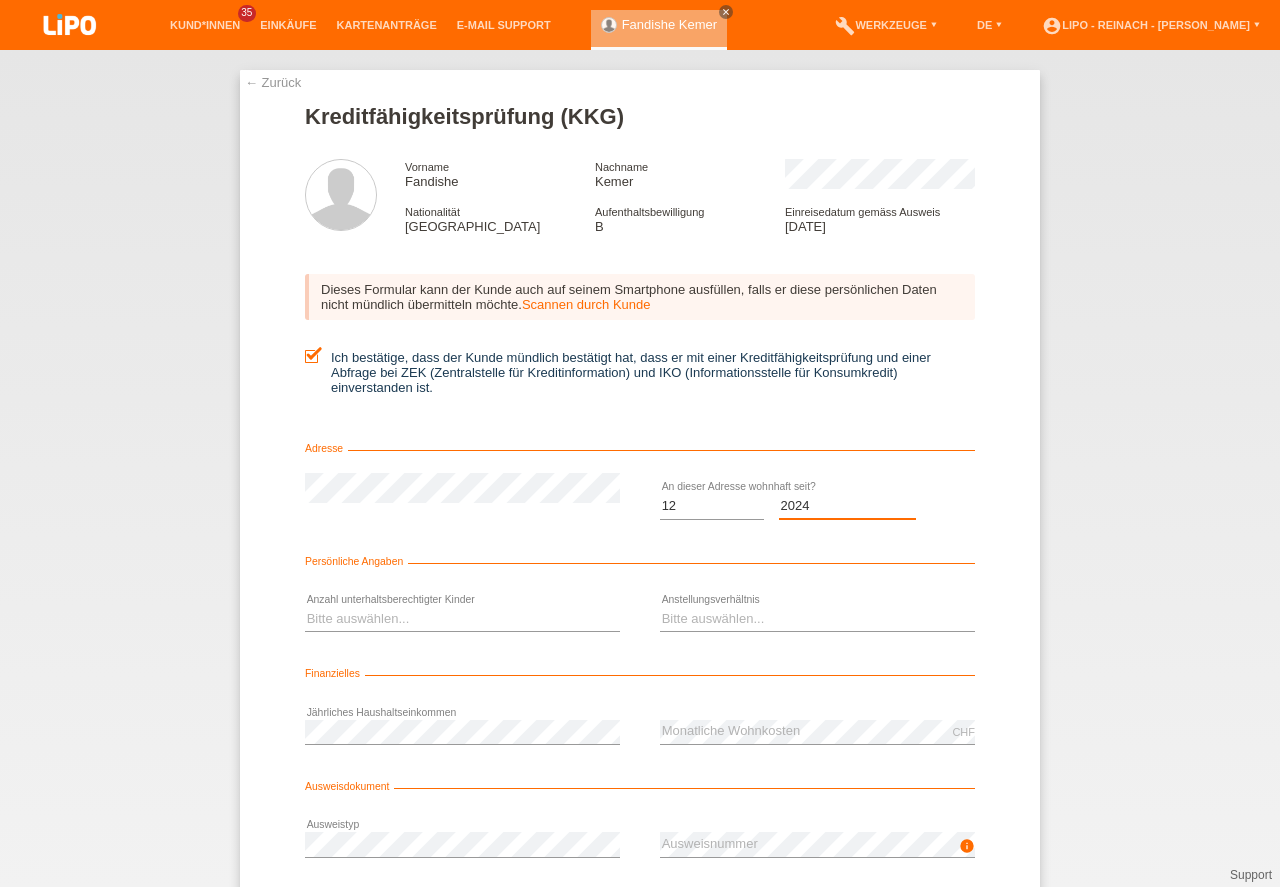 click on "2024" at bounding box center (0, 0) 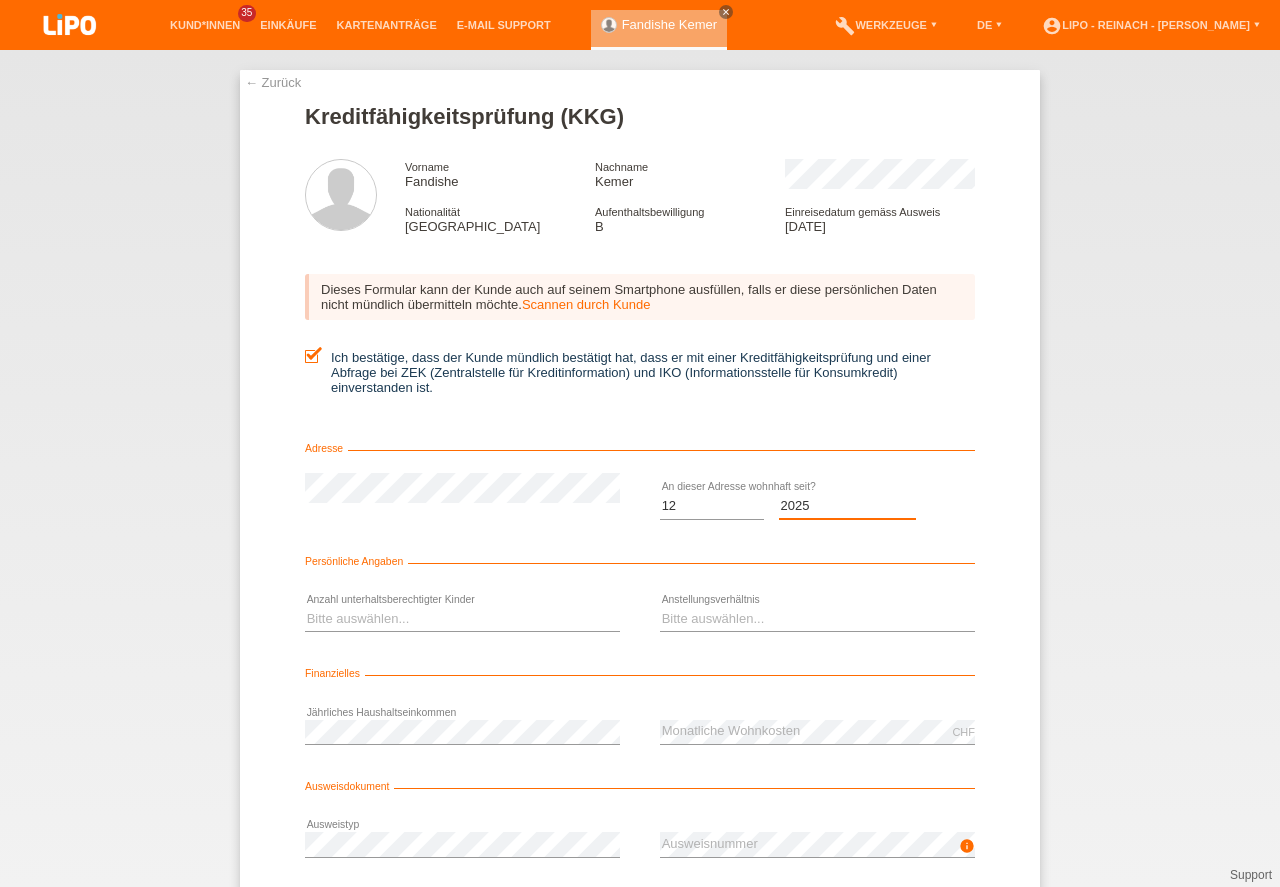 click on "2025" at bounding box center [0, 0] 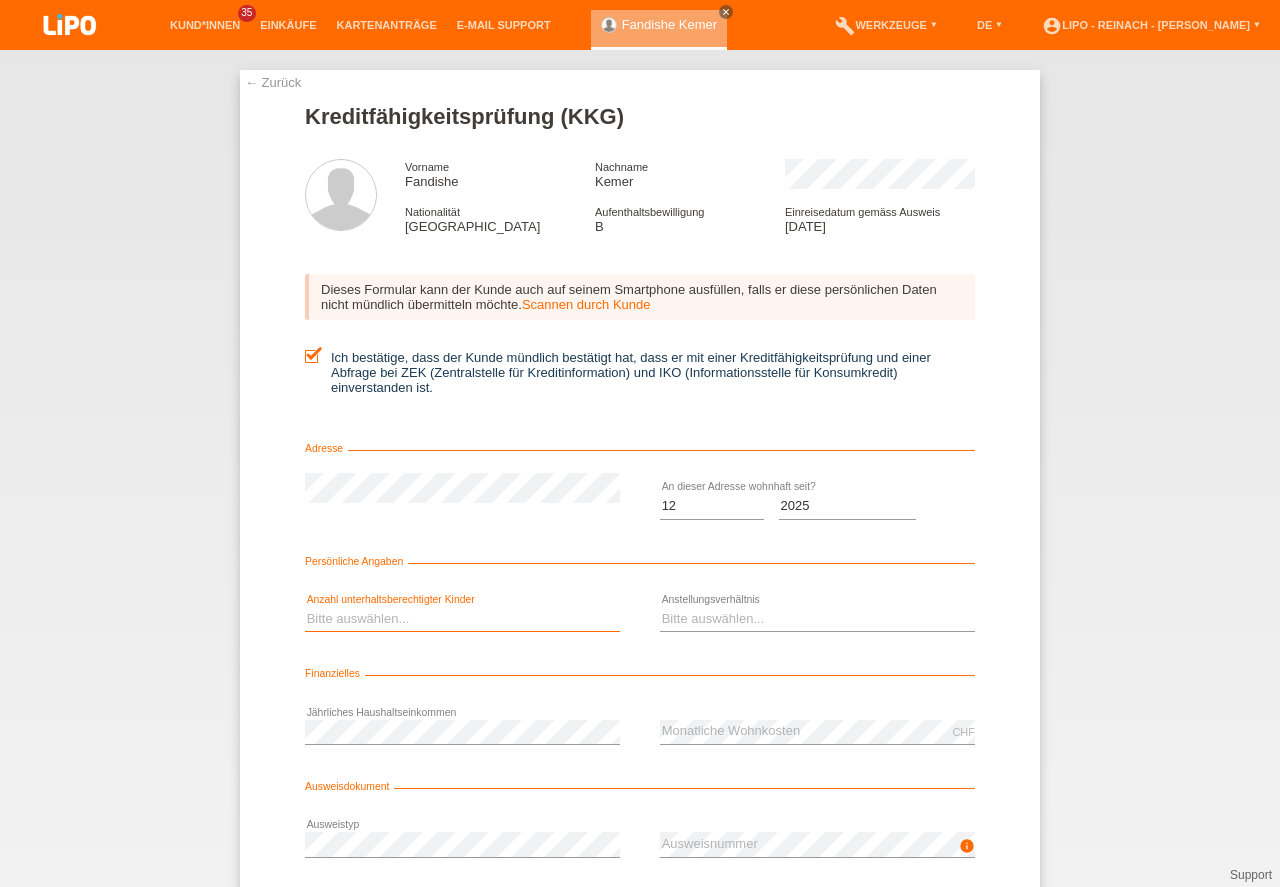 click on "Bitte auswählen...
0
1
2
3
4
5
6
7
8
9" at bounding box center (462, 619) 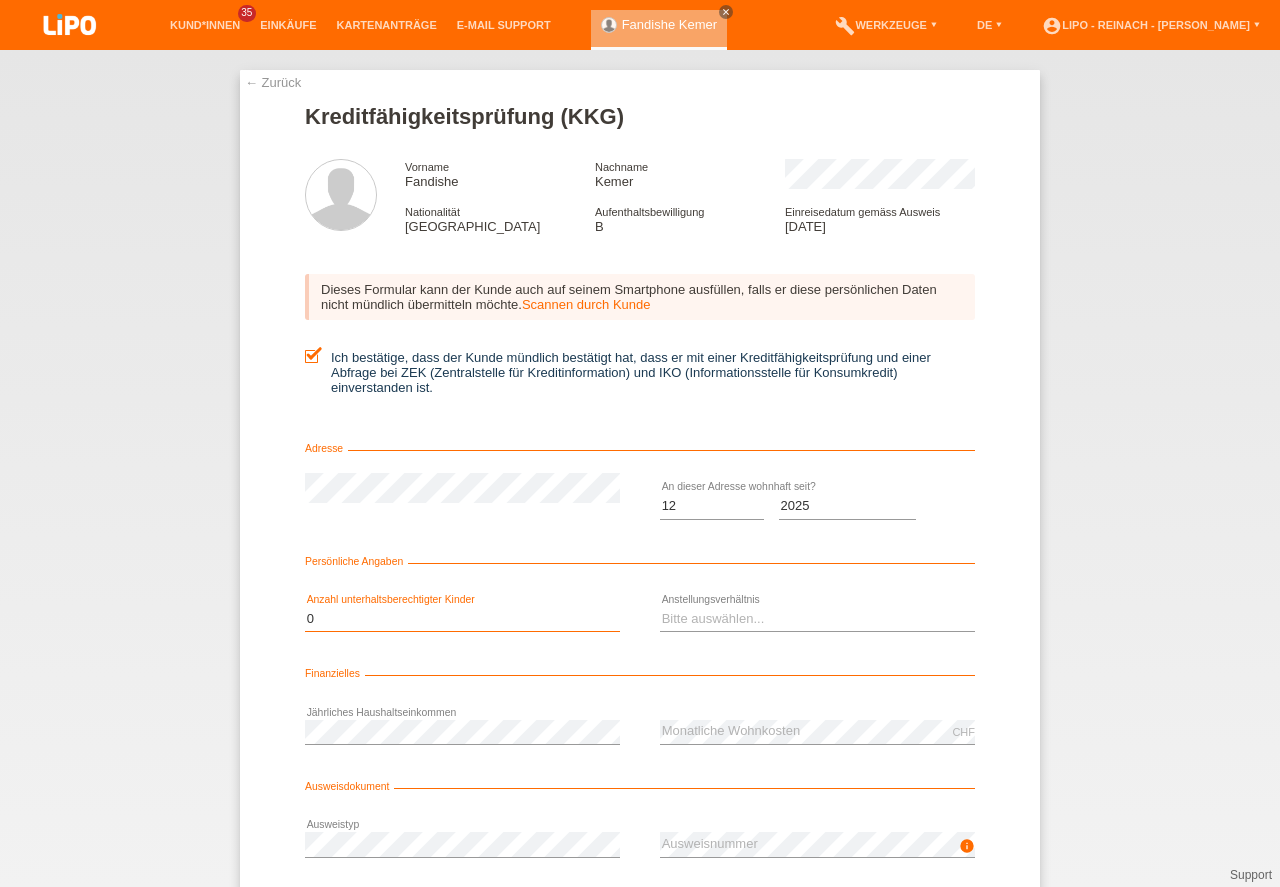 click on "0" at bounding box center [0, 0] 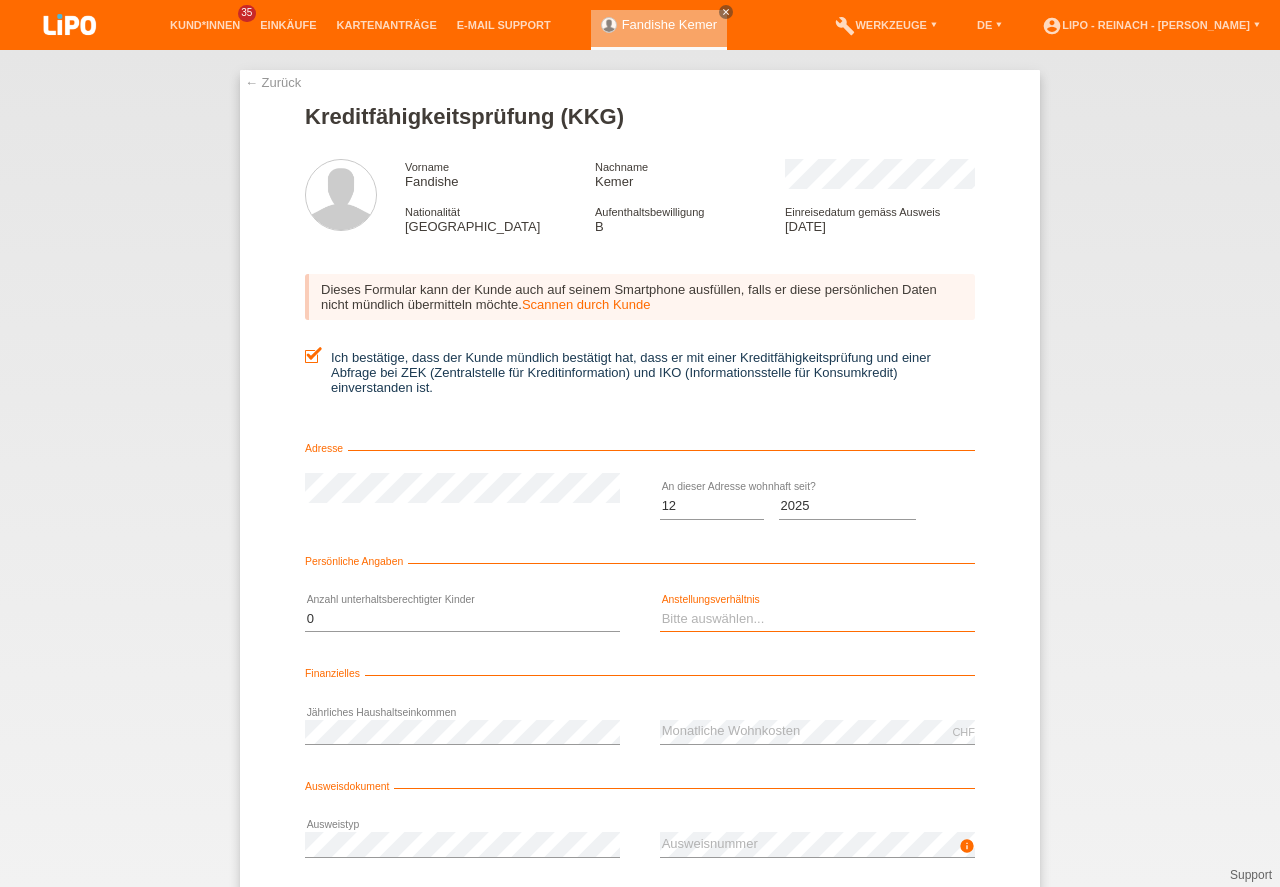 click on "Bitte auswählen...
Unbefristet
Befristet
Lehrling/Student
Pensioniert
Nicht arbeitstätig
Hausfrau/-mann
Selbständig" at bounding box center (817, 619) 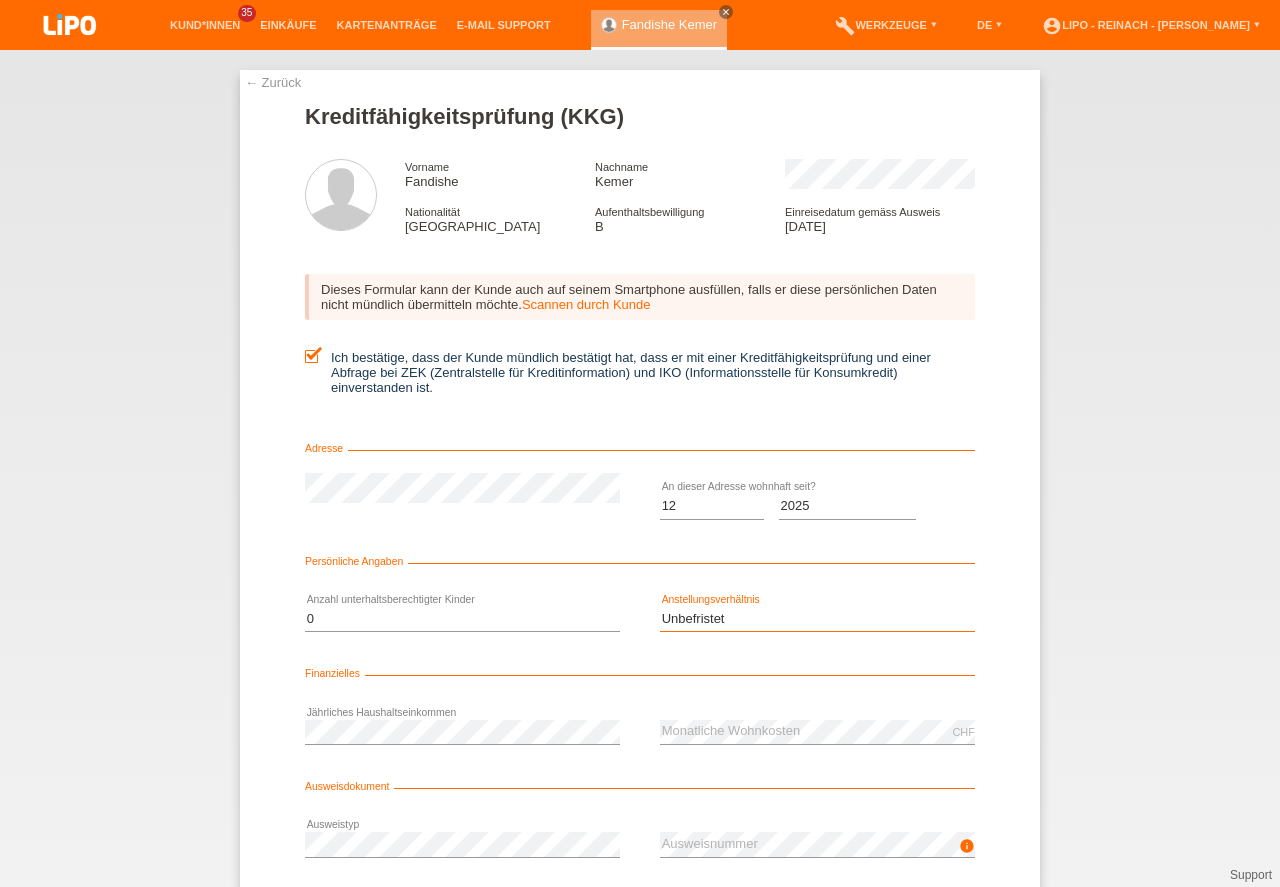 click on "Unbefristet" at bounding box center (0, 0) 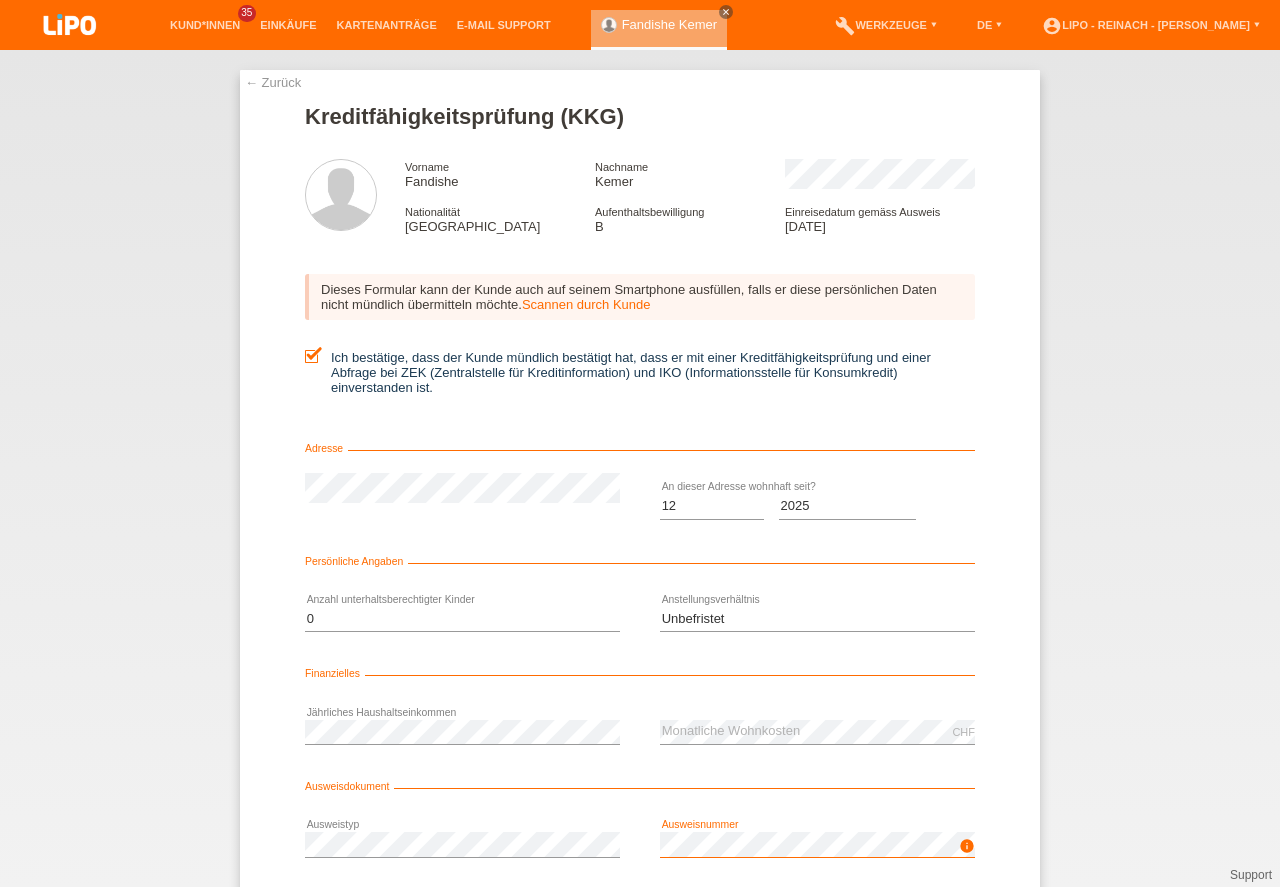 scroll, scrollTop: 87, scrollLeft: 0, axis: vertical 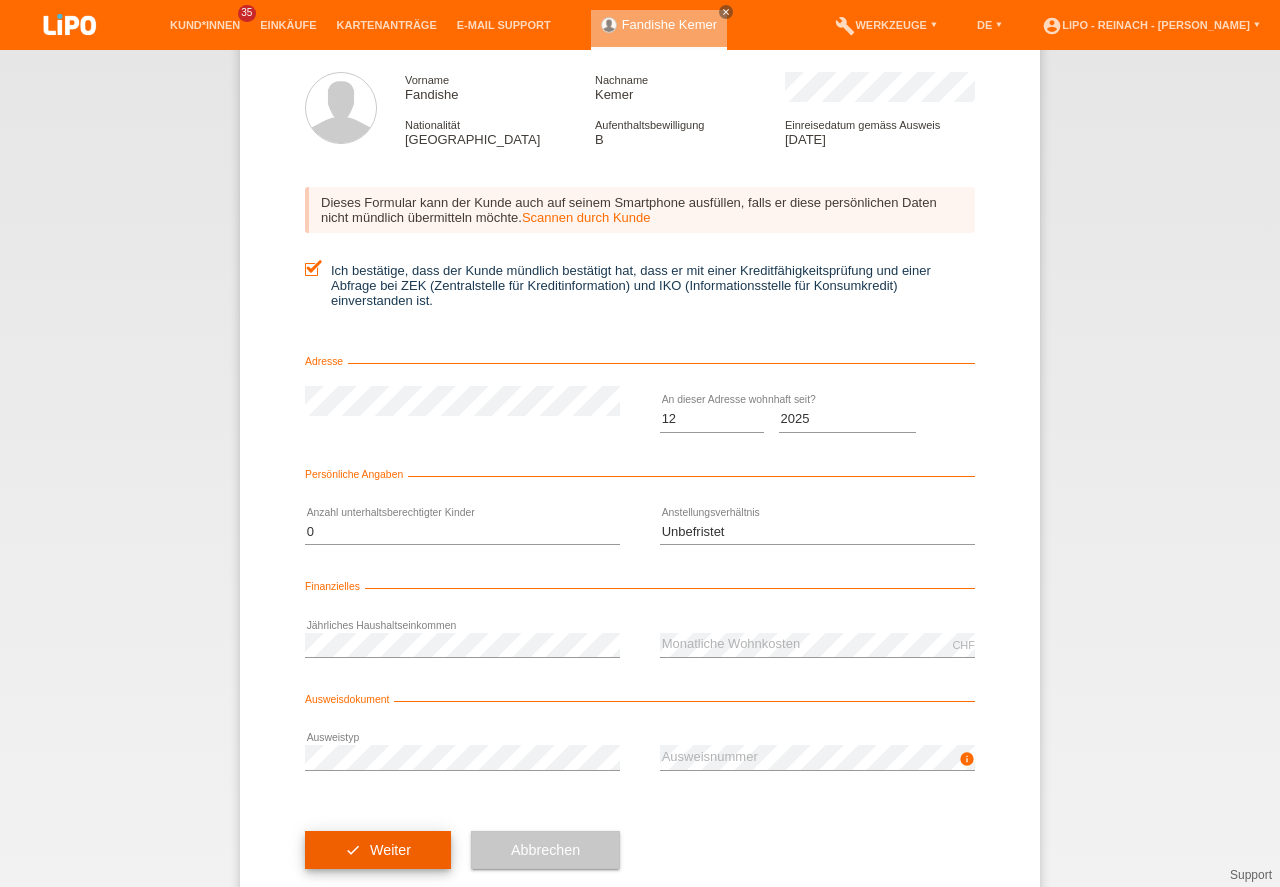 click on "check   Weiter" at bounding box center [378, 850] 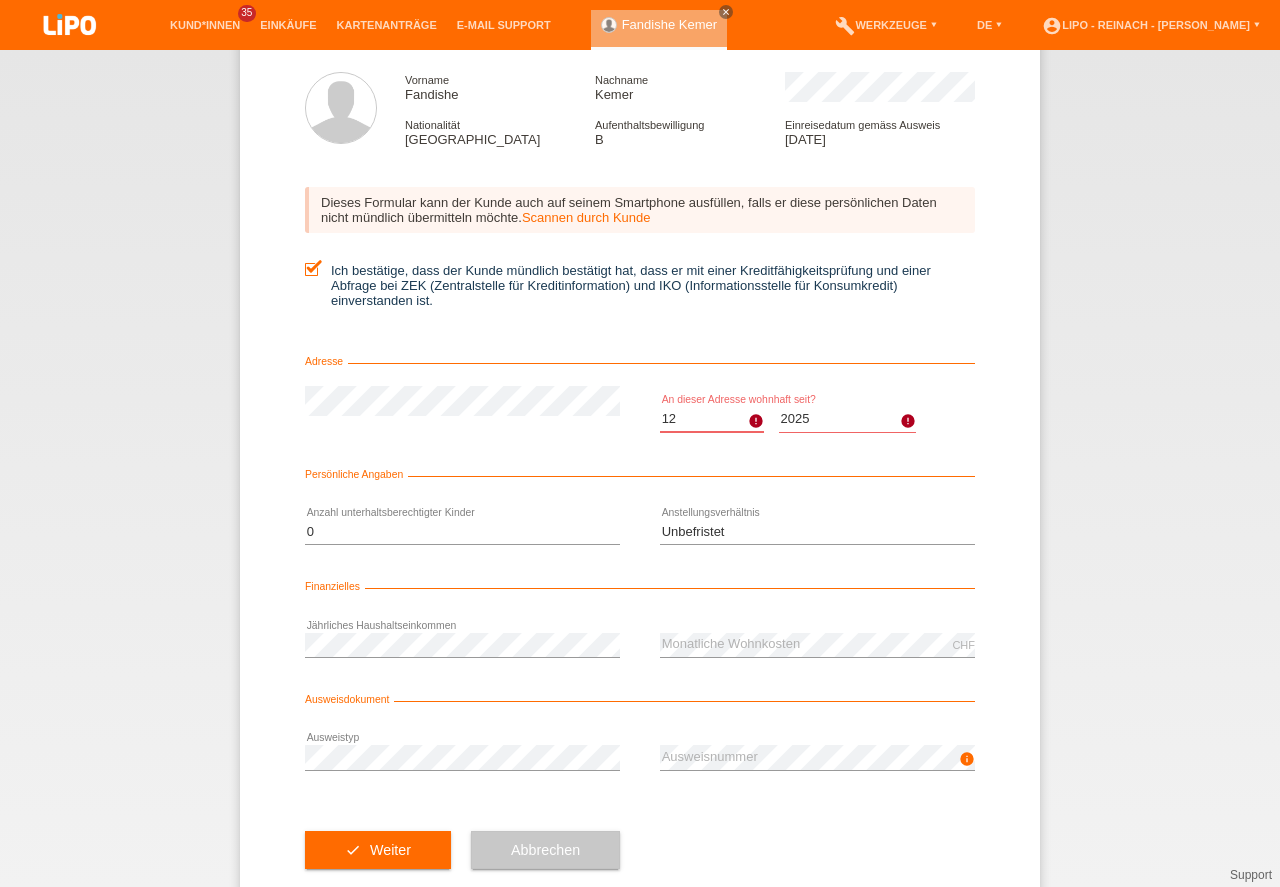 click on "Monat
01
02
03
04
05
06
07
08
09
10" at bounding box center (712, 419) 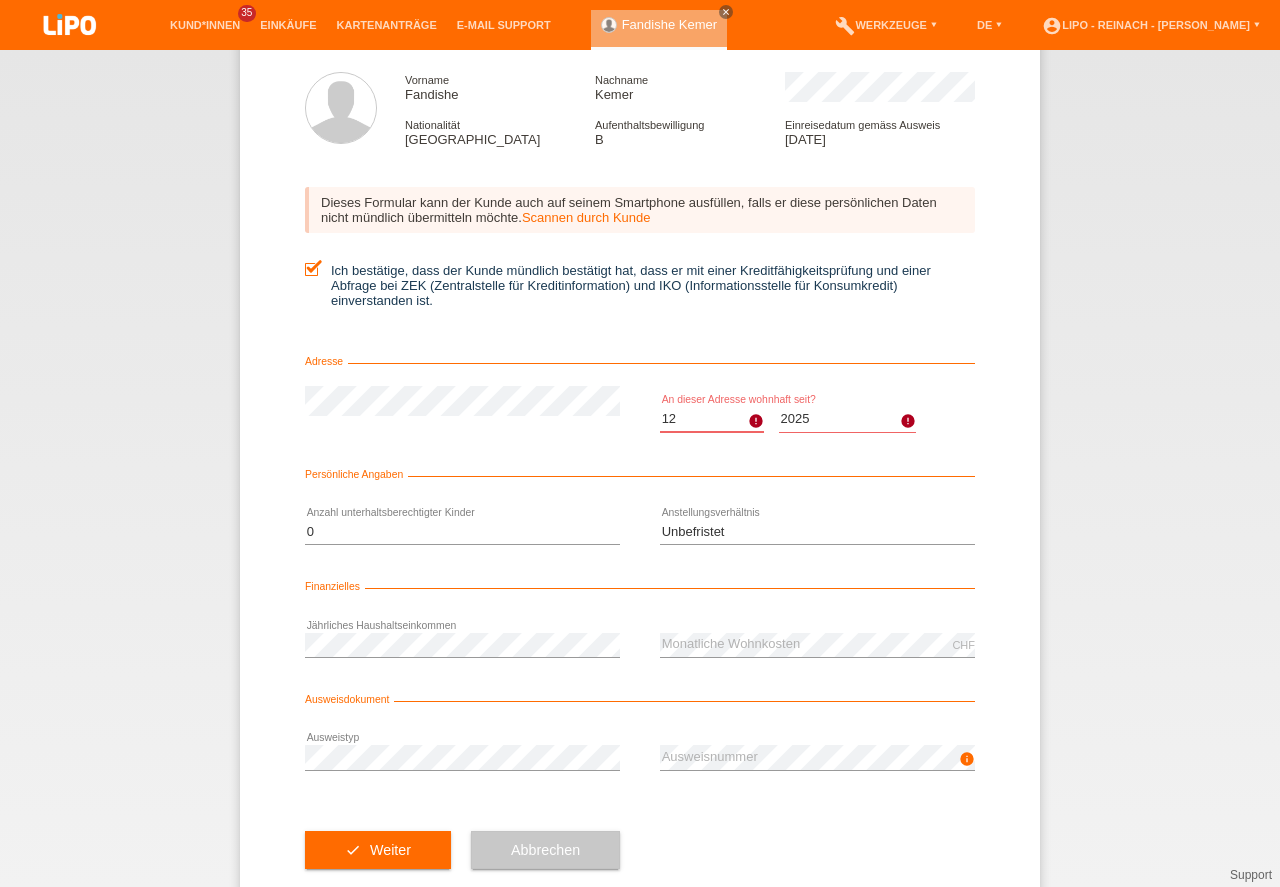 click on "12" at bounding box center [0, 0] 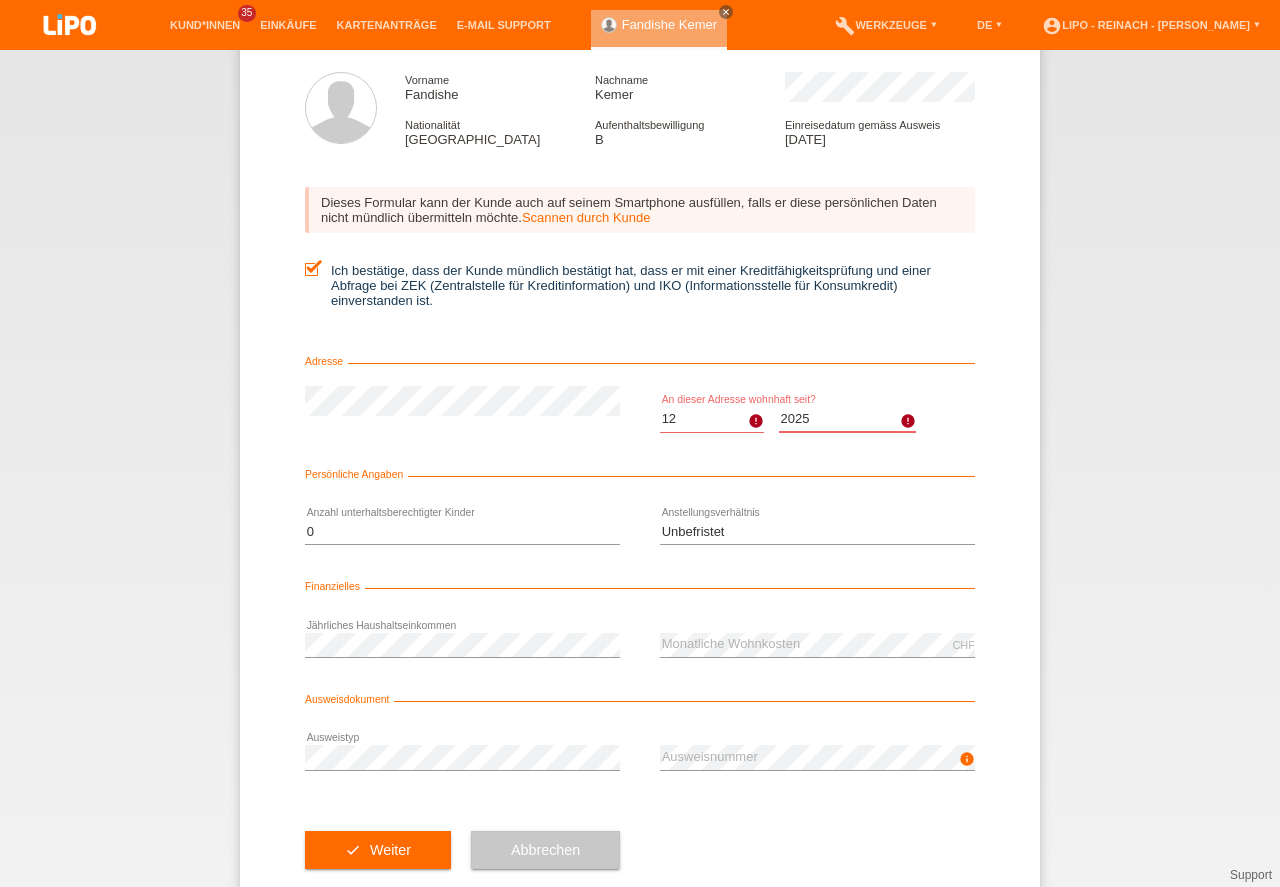 click on "Jahr
2025
2024
2023
2022
2021
2020
2019
2018
2017
2016 2015 2014 2013 2012 2011 2010 2009 2008 2007 2006 2005 2004 2003" at bounding box center [848, 419] 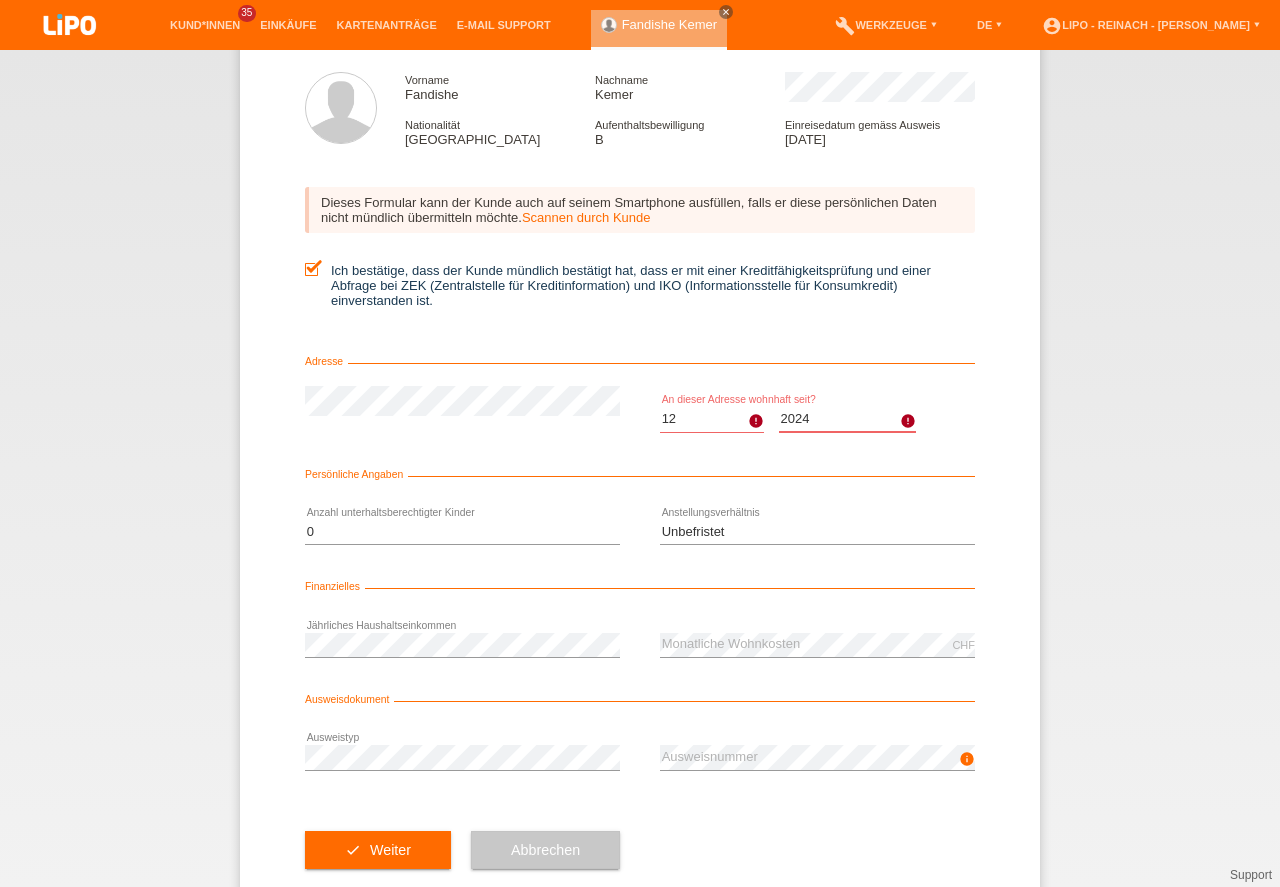 click on "2024" at bounding box center (0, 0) 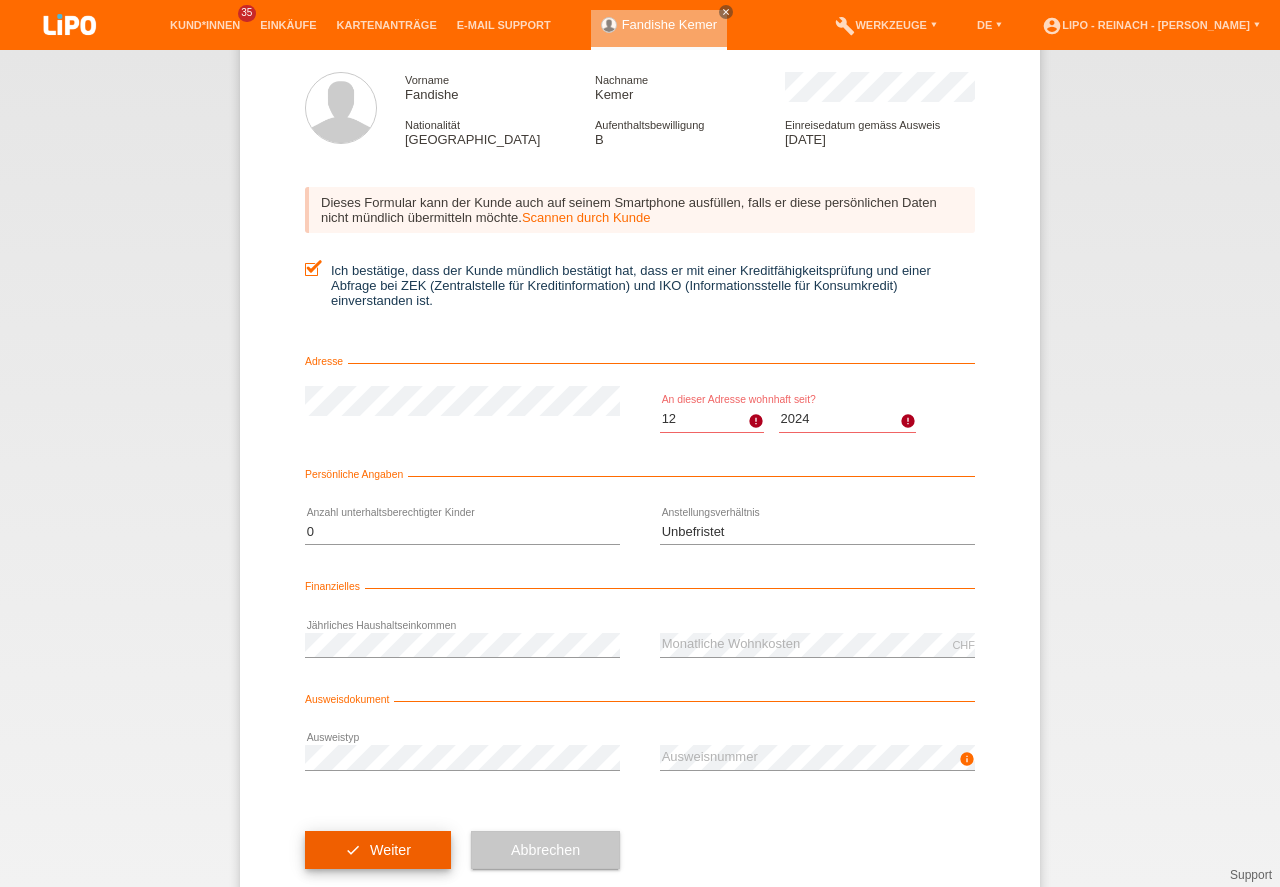 click on "check   Weiter" at bounding box center (378, 850) 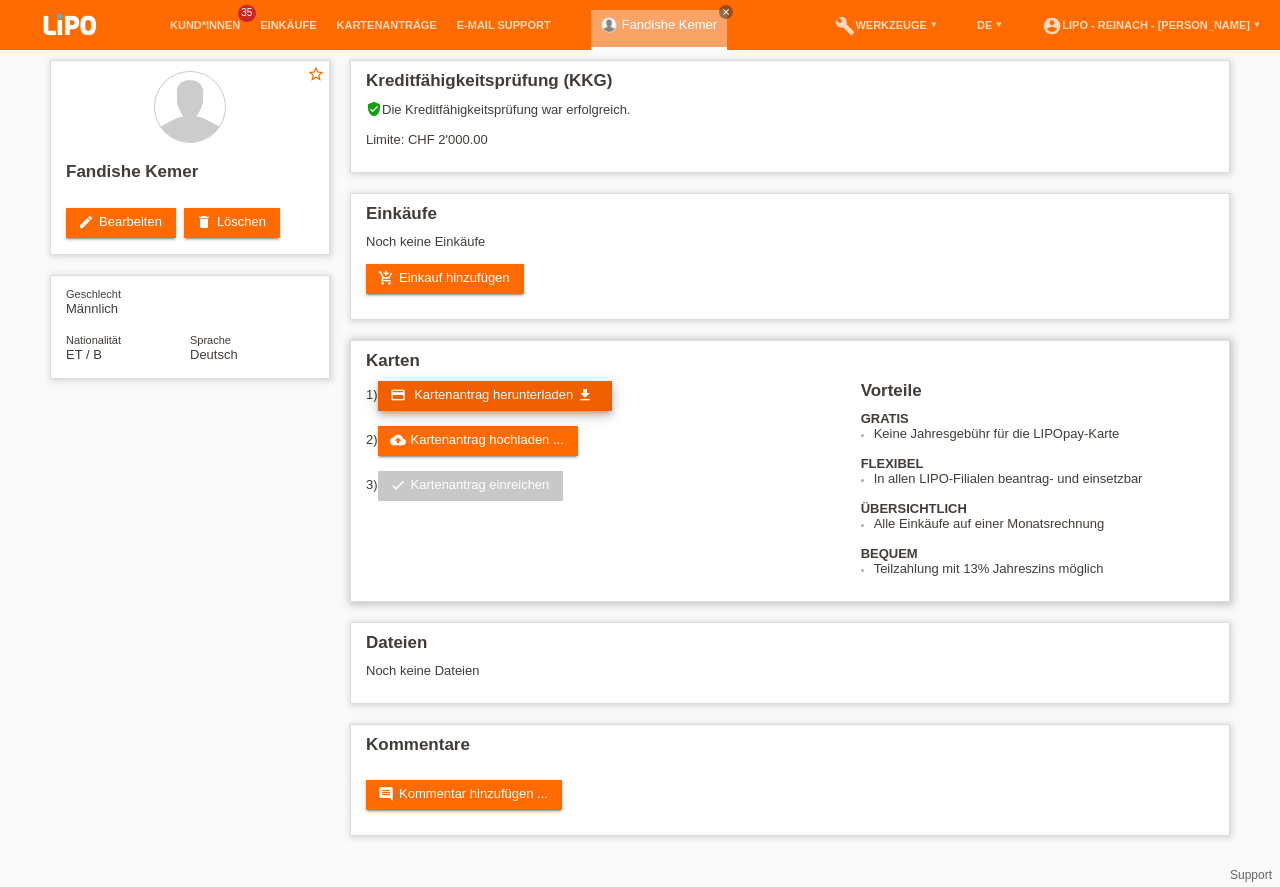 scroll, scrollTop: 0, scrollLeft: 0, axis: both 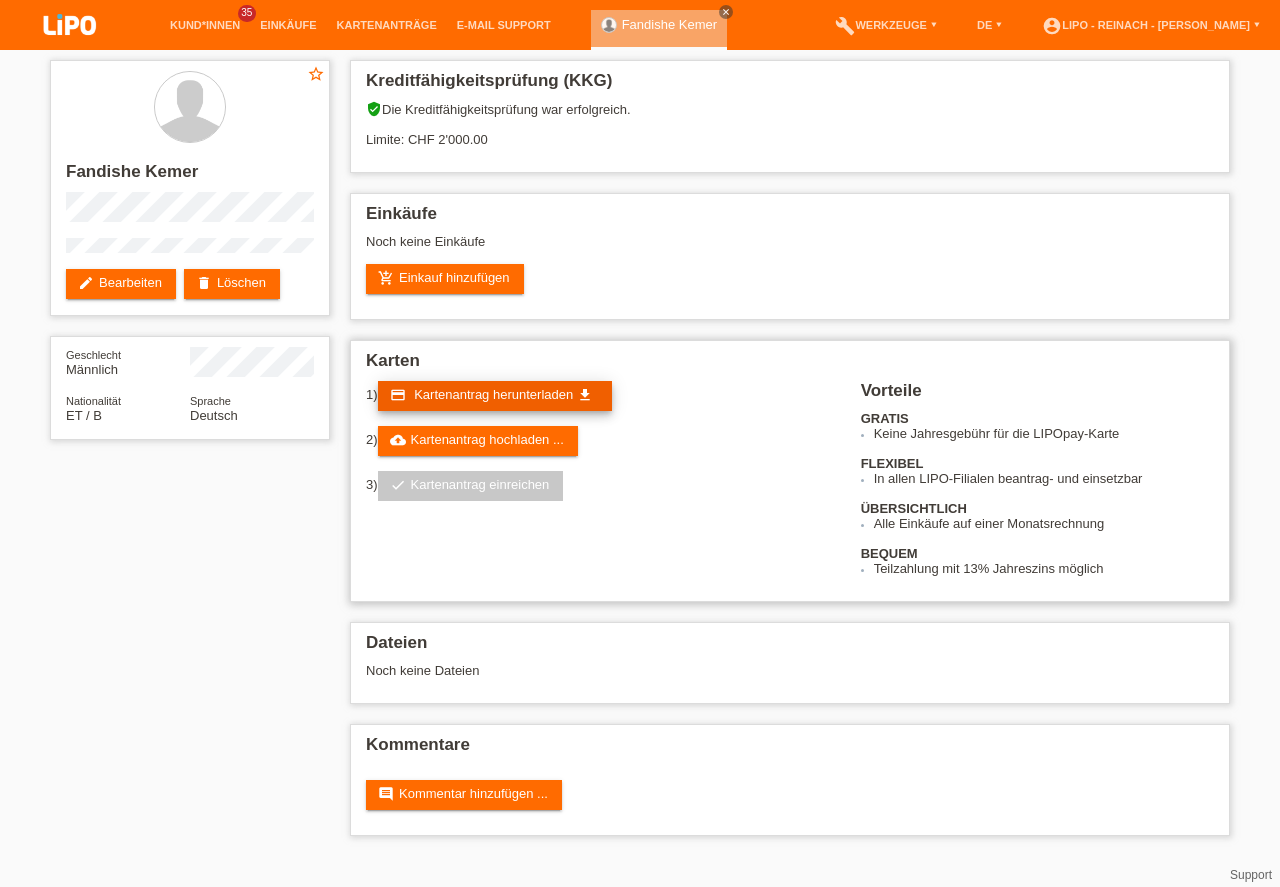 click on "Kartenantrag herunterladen" at bounding box center [493, 394] 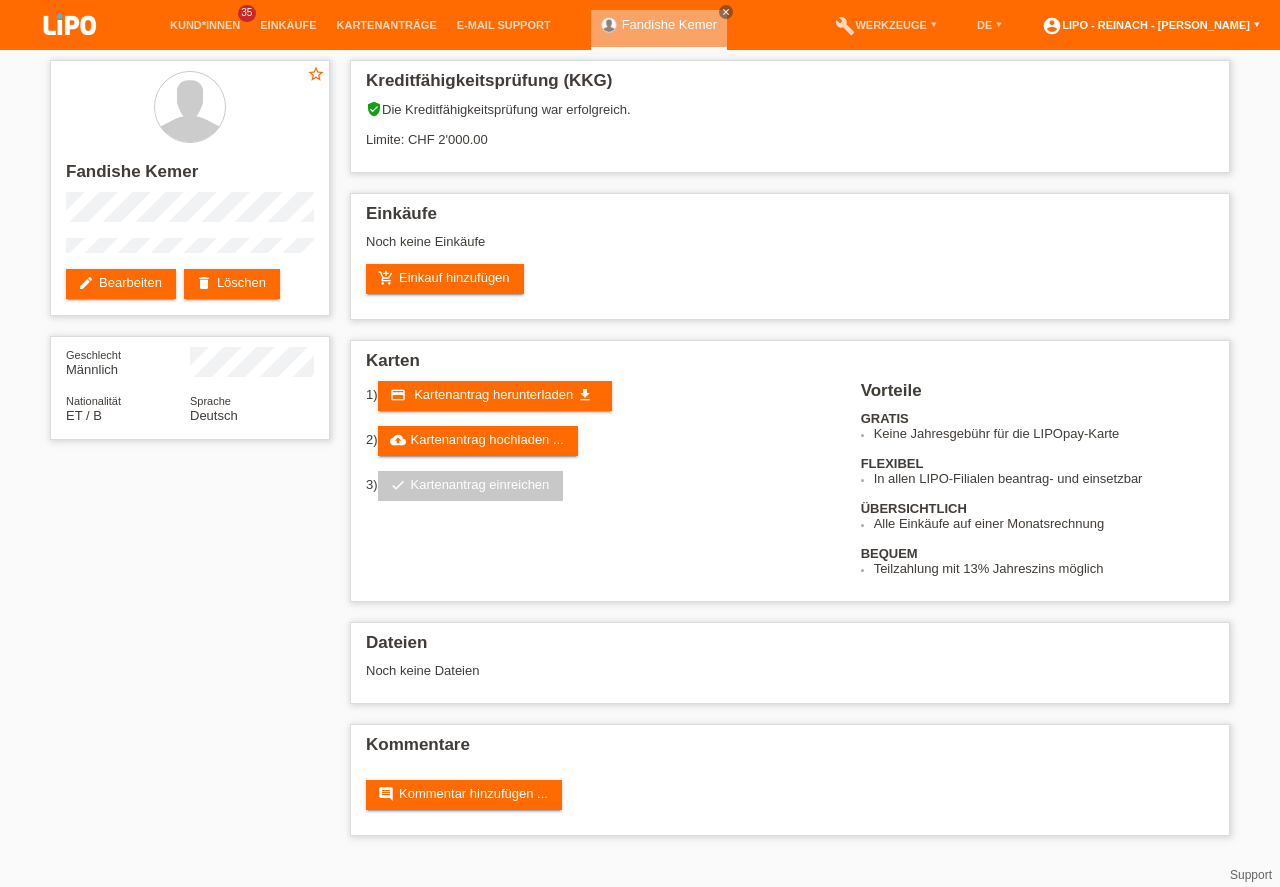 click on "account_circle  LIPO - Reinach - [PERSON_NAME]  ▾" at bounding box center [1151, 25] 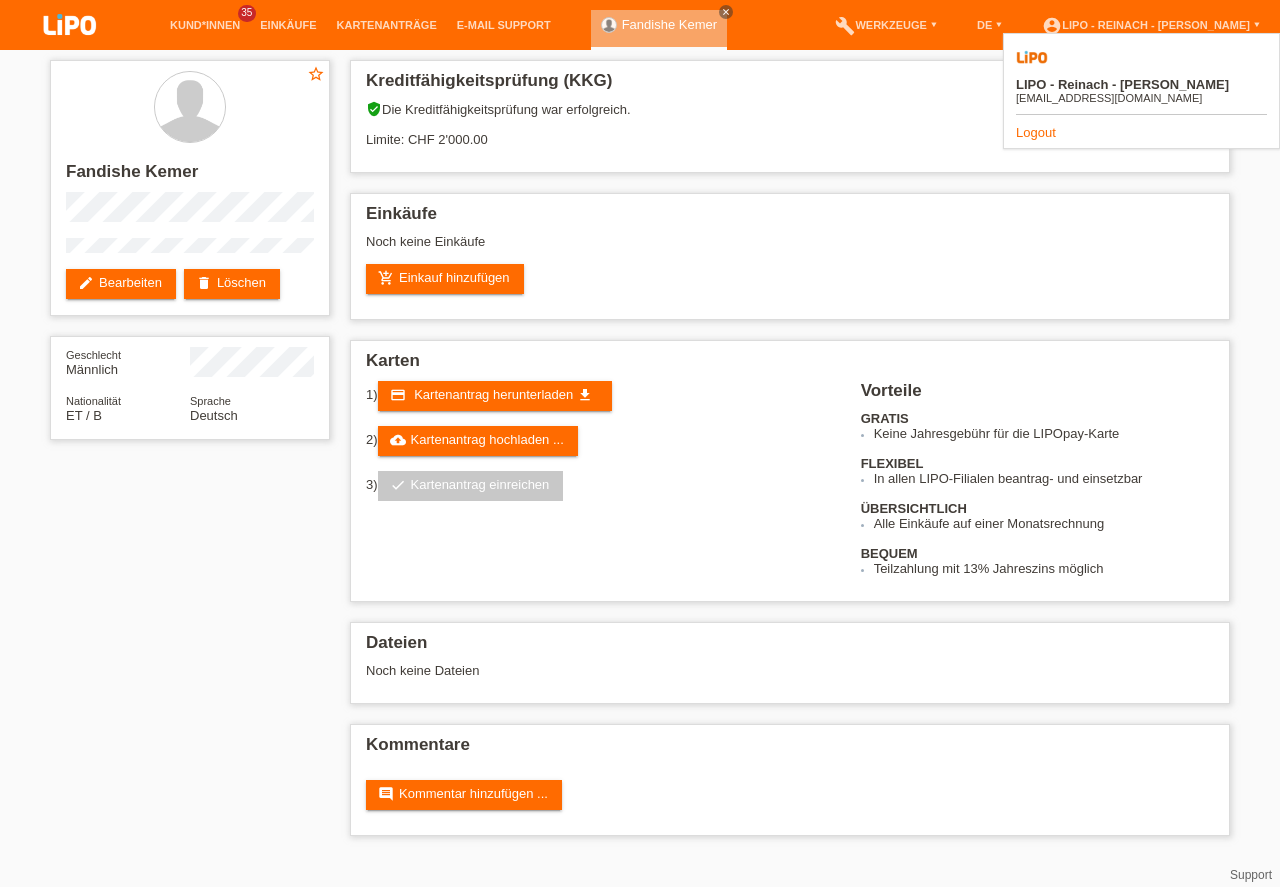 click on "Logout" at bounding box center (1036, 132) 